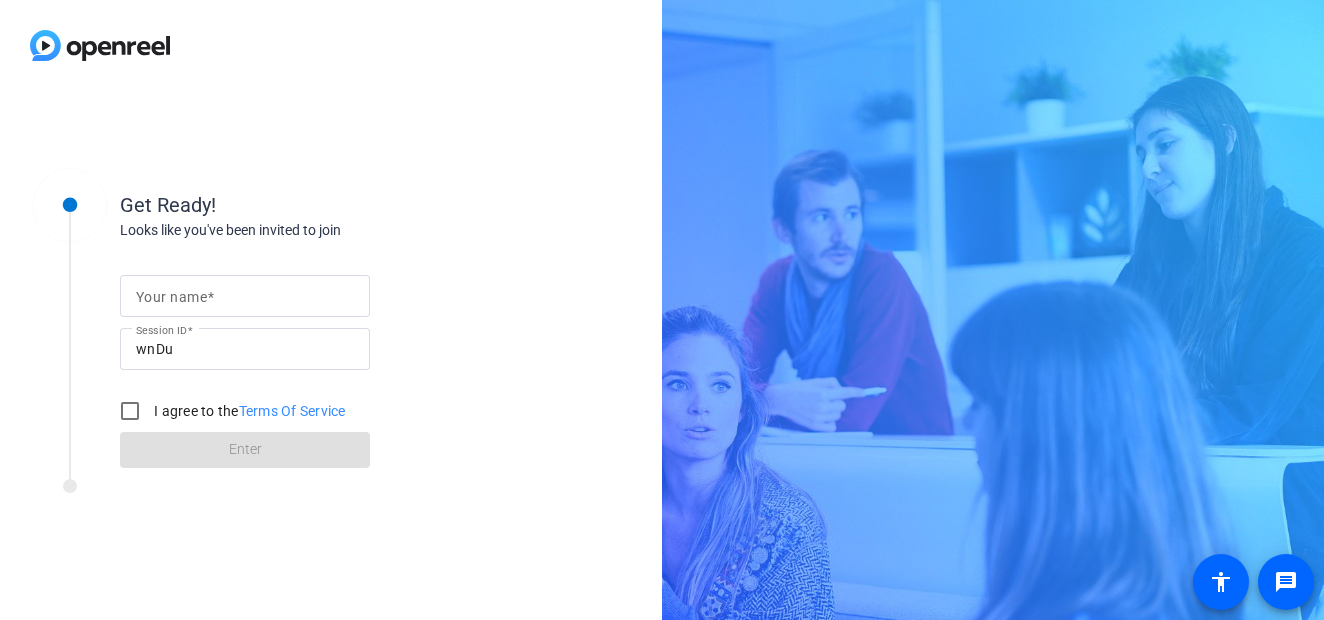 scroll, scrollTop: 0, scrollLeft: 0, axis: both 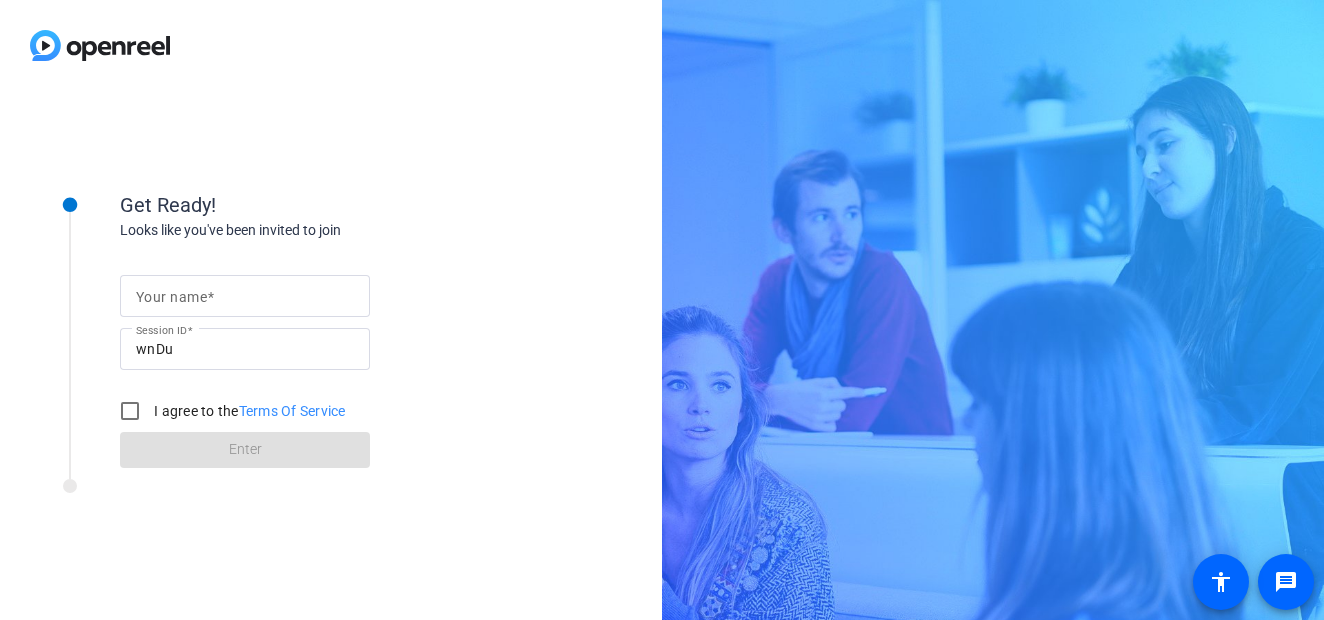 click on "Your name" at bounding box center (171, 297) 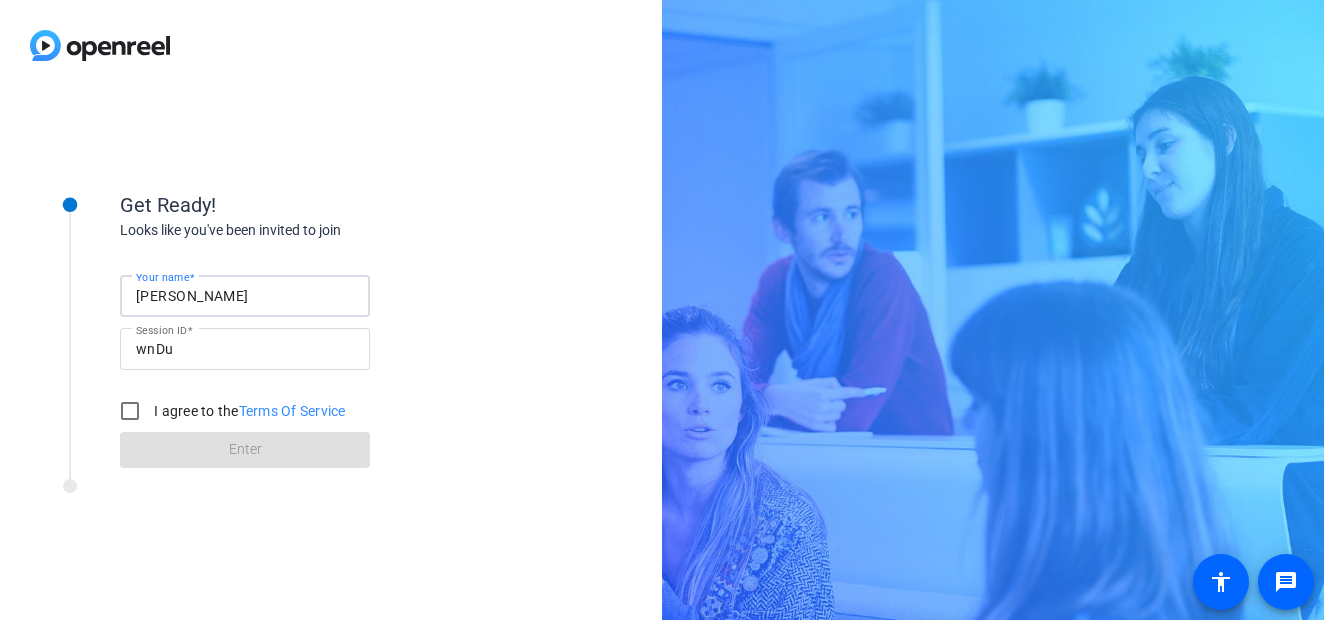 type on "[PERSON_NAME]" 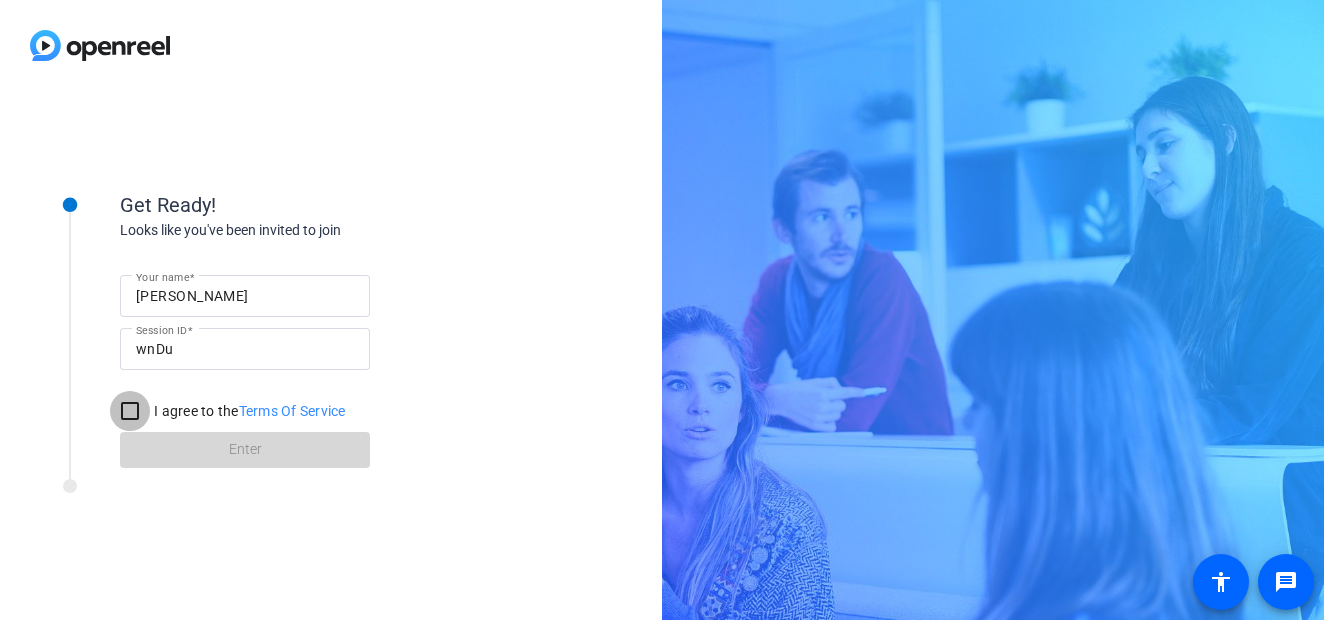 drag, startPoint x: 129, startPoint y: 408, endPoint x: 199, endPoint y: 458, distance: 86.023254 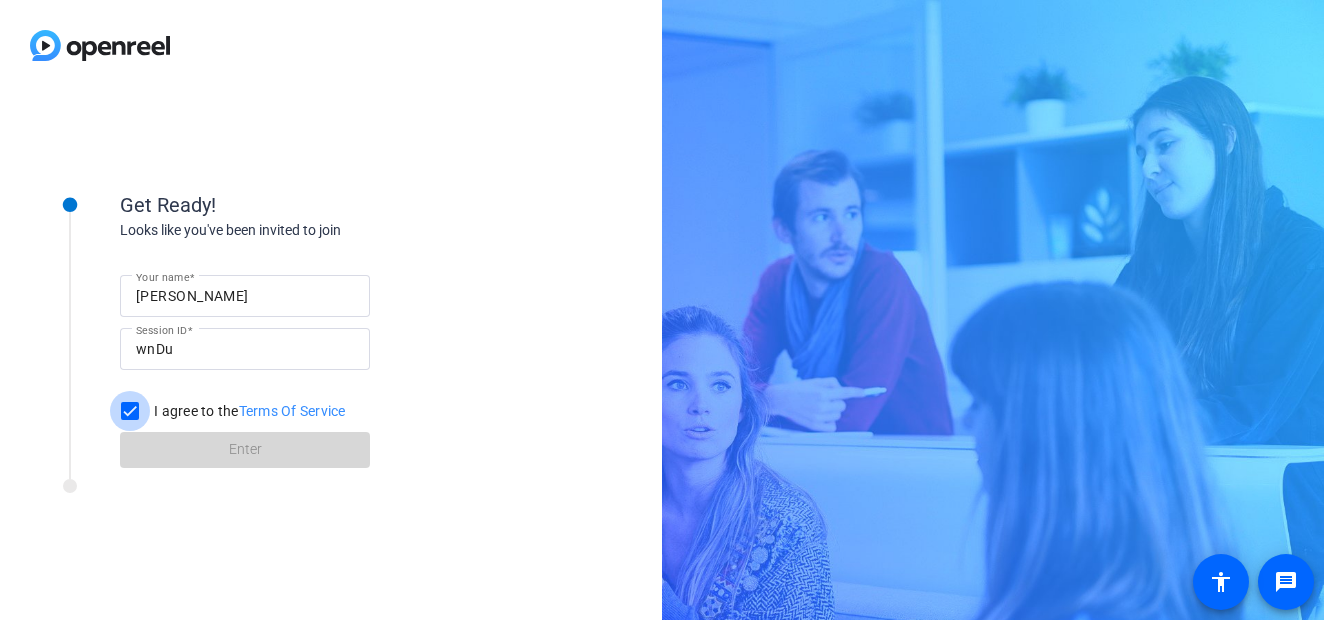 checkbox on "true" 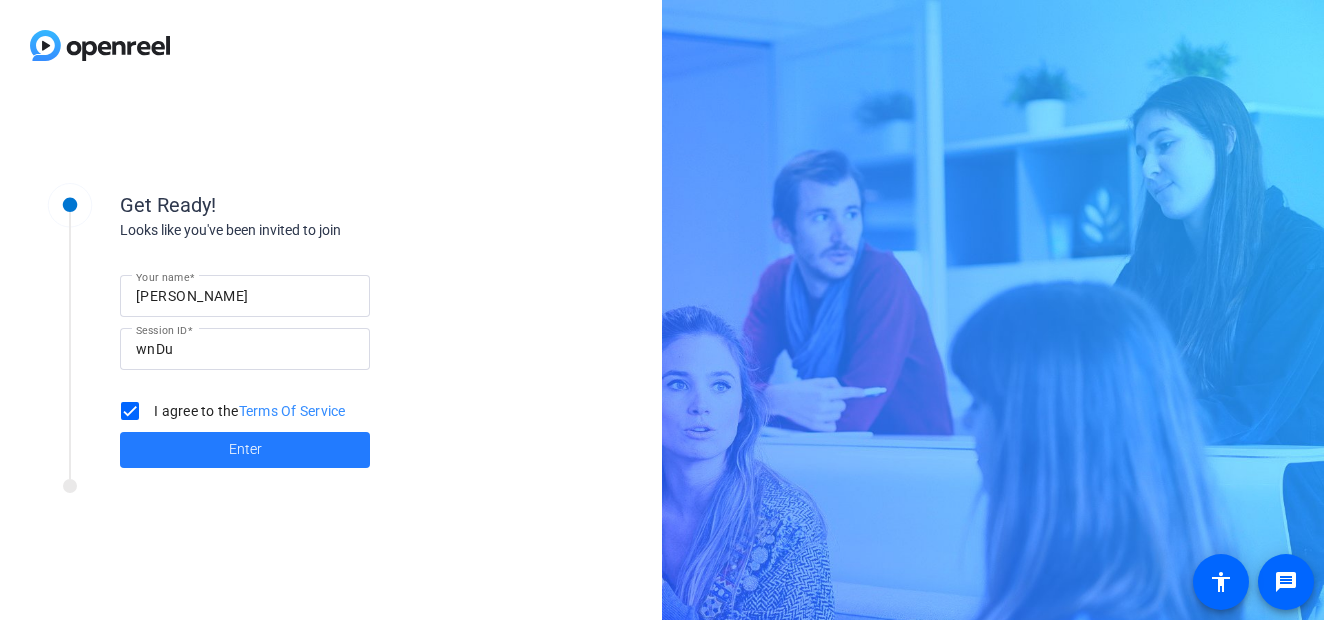 click 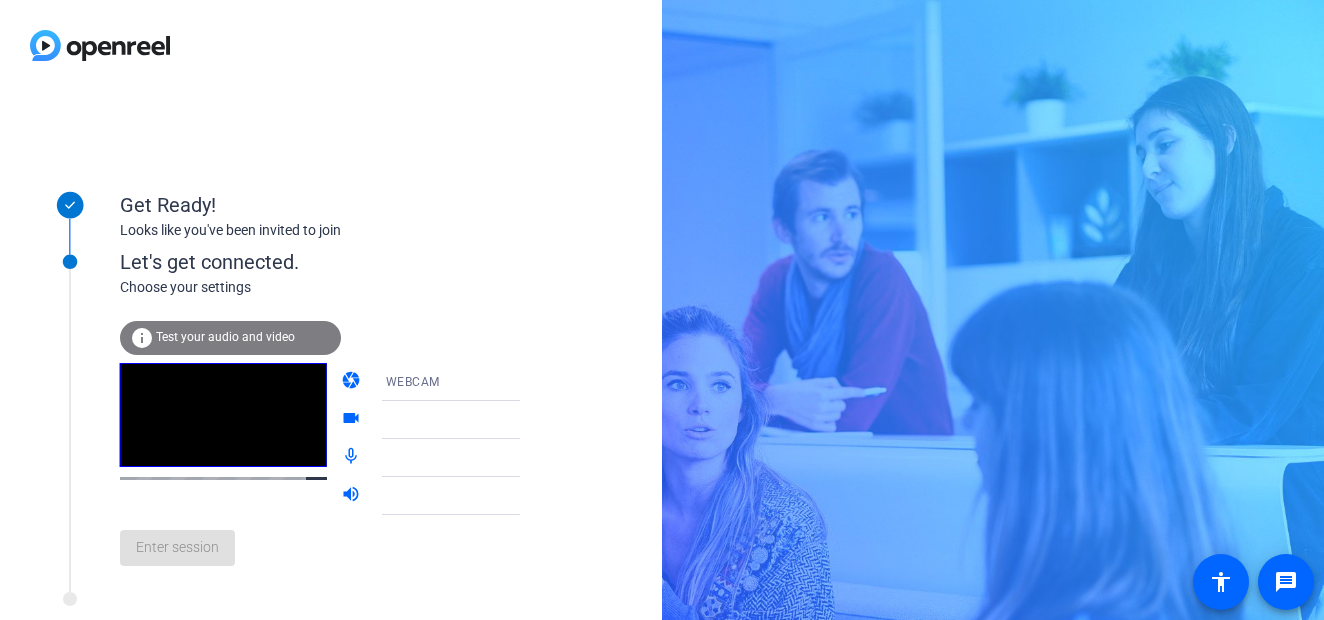 click 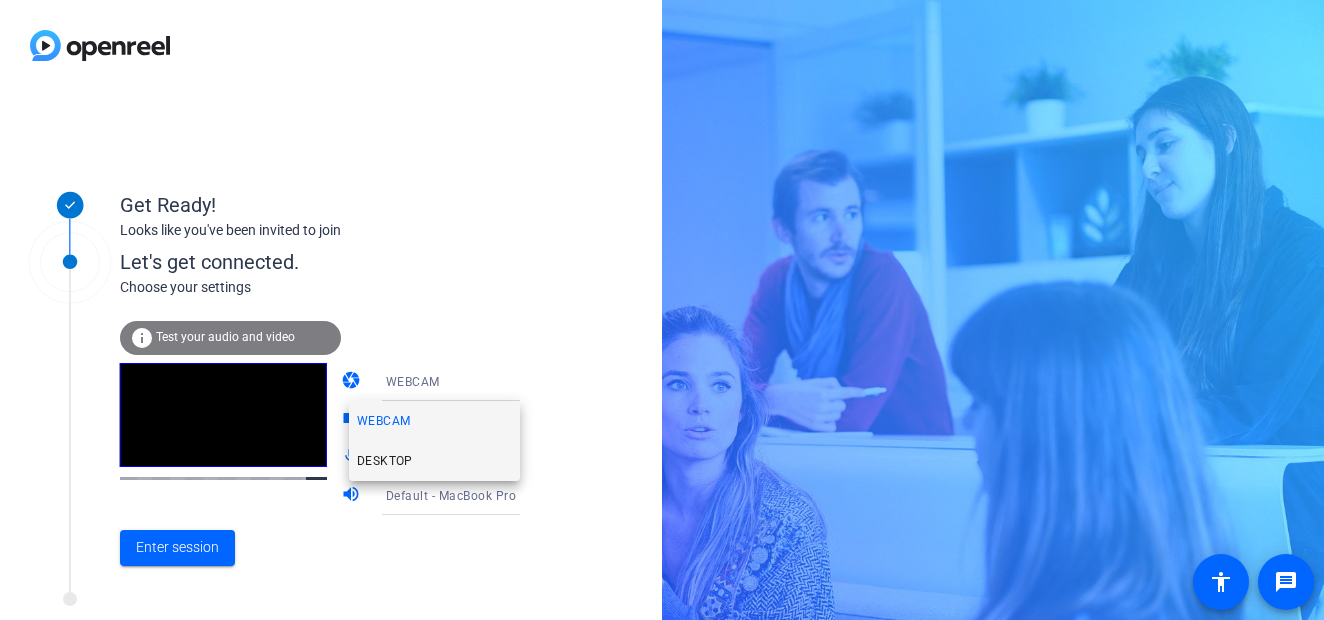 click on "DESKTOP" at bounding box center [385, 461] 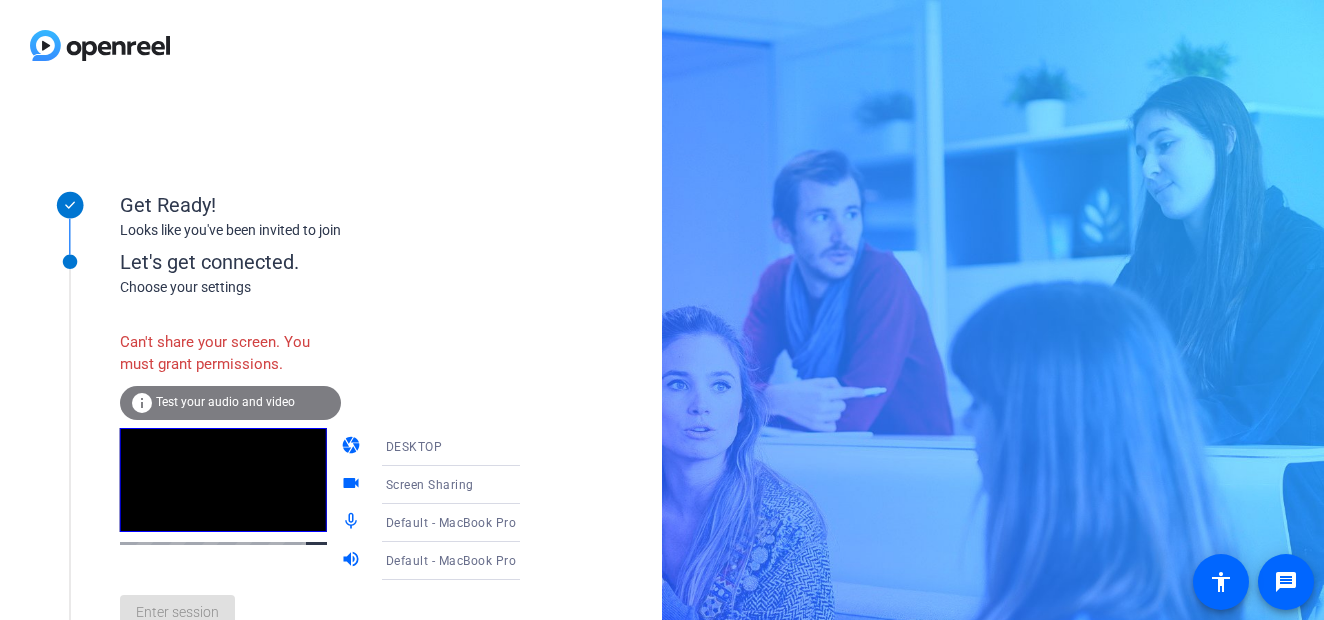 click 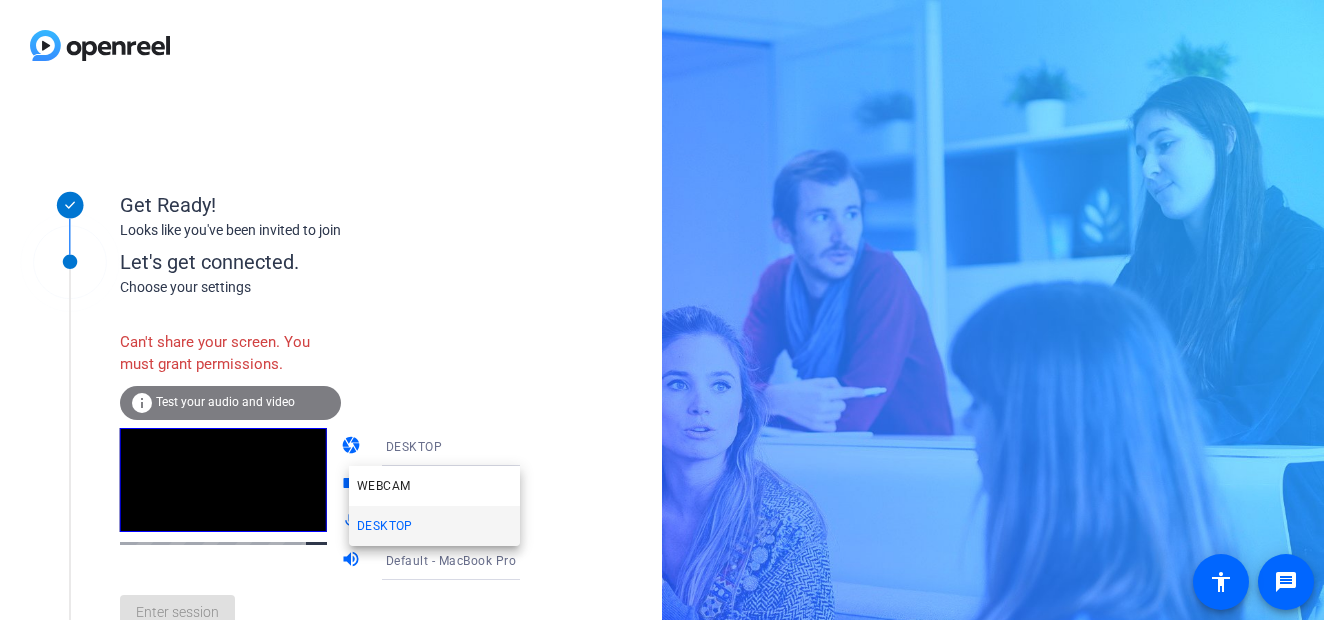 drag, startPoint x: 402, startPoint y: 468, endPoint x: 400, endPoint y: 482, distance: 14.142136 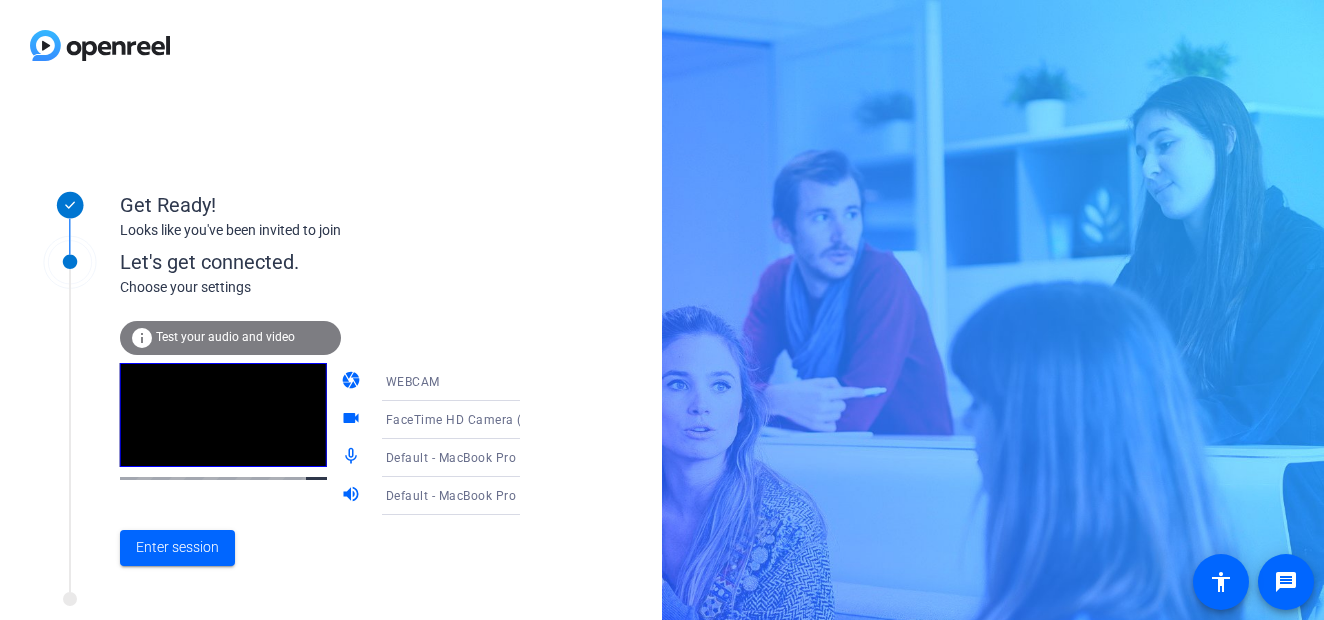 click 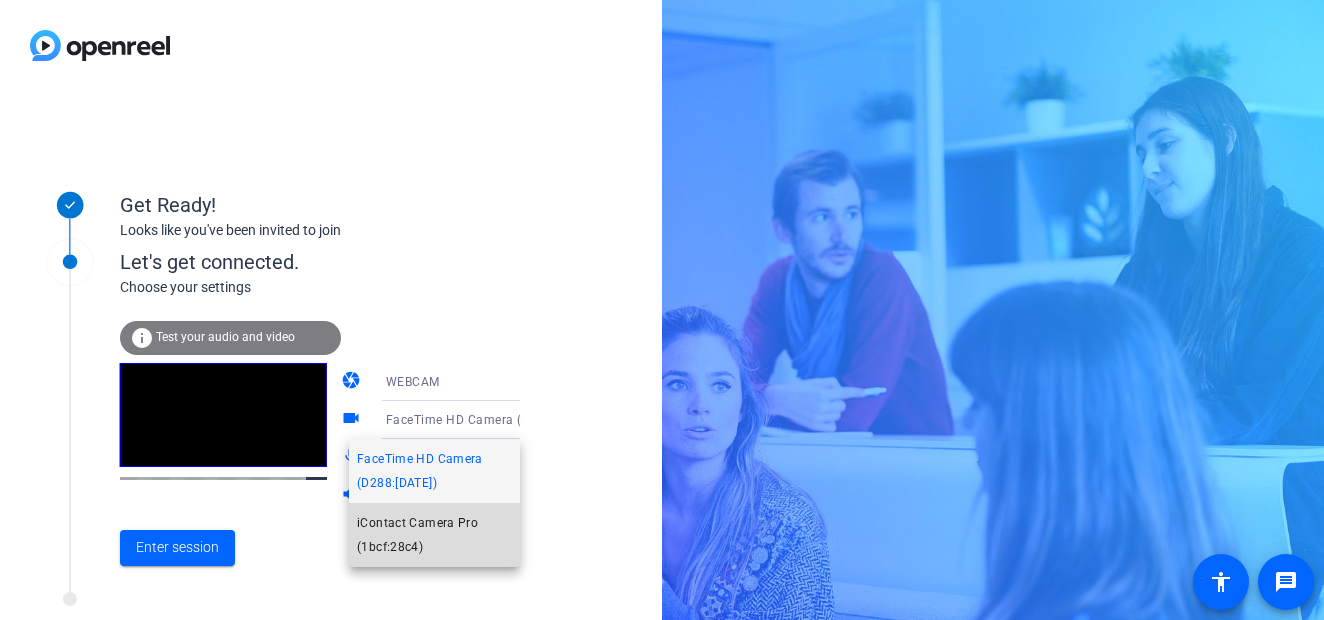 click on "iContact Camera Pro (1bcf:28c4)" at bounding box center (434, 535) 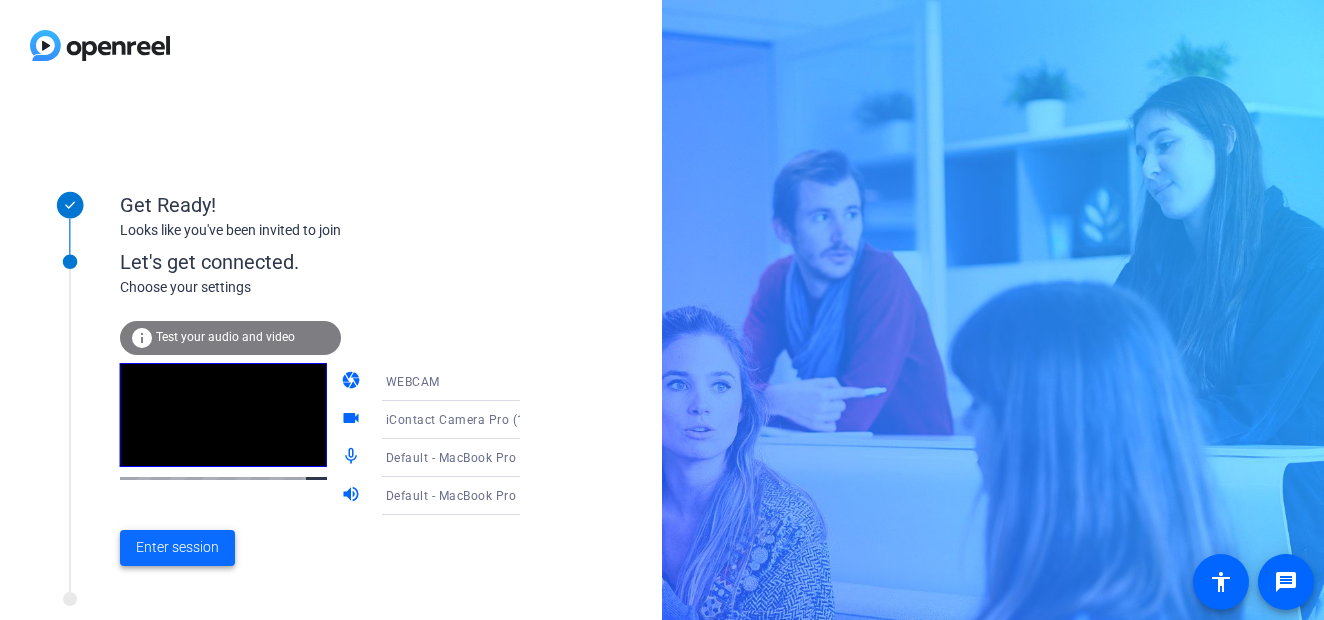click on "Enter session" 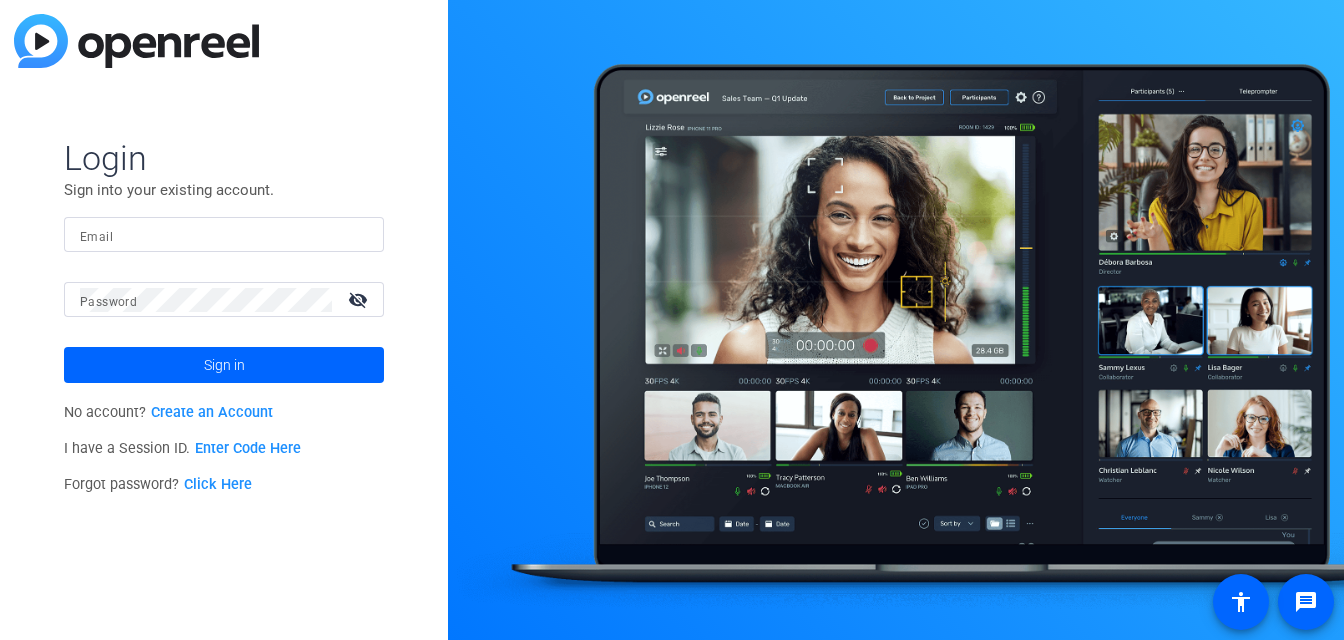 scroll, scrollTop: 0, scrollLeft: 0, axis: both 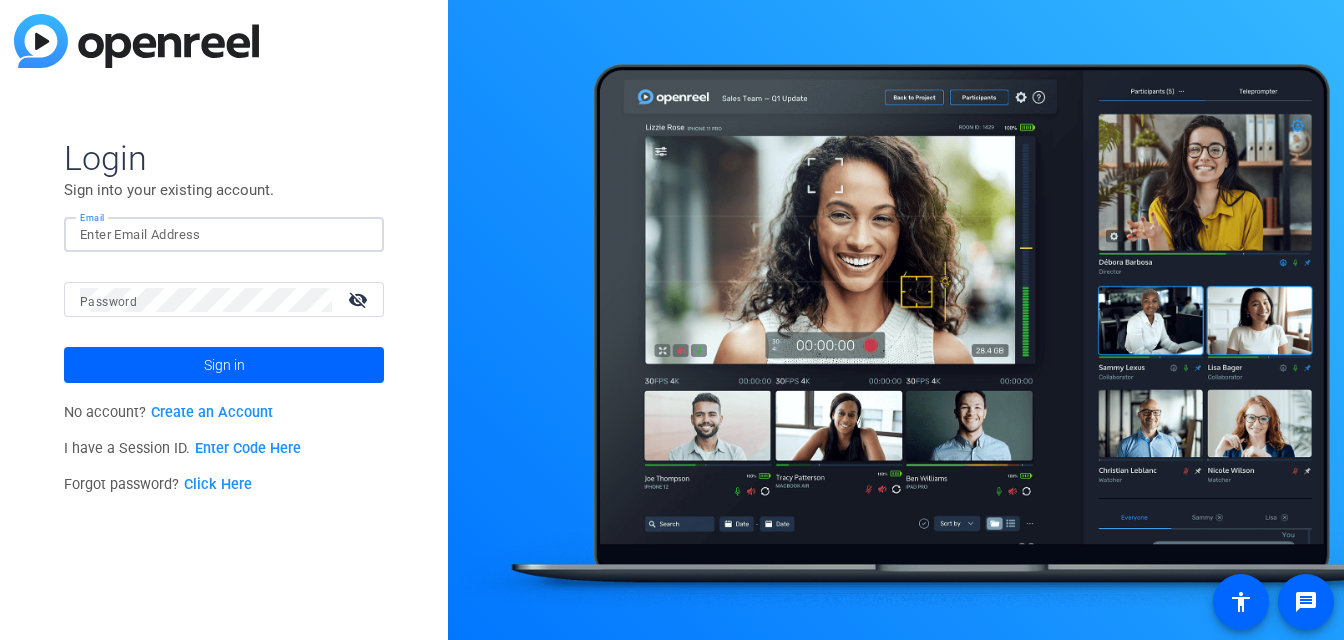 paste on "mcrowley@solventum.com" 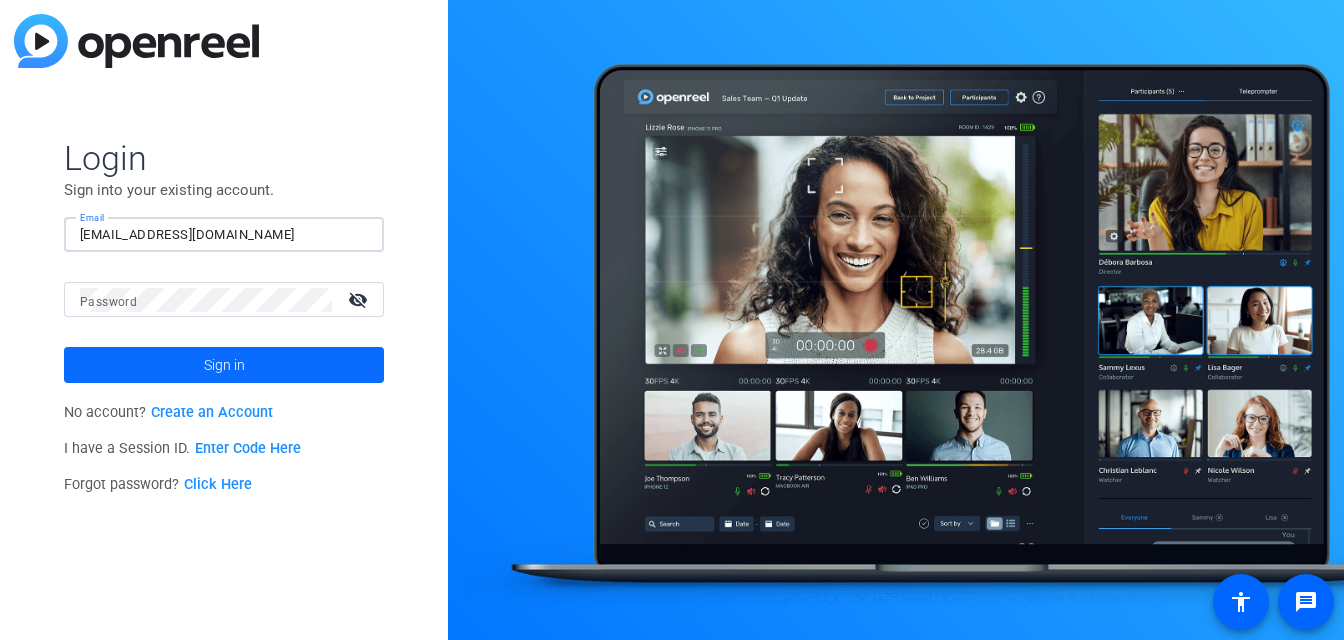 type on "mcrowley@solventum.com" 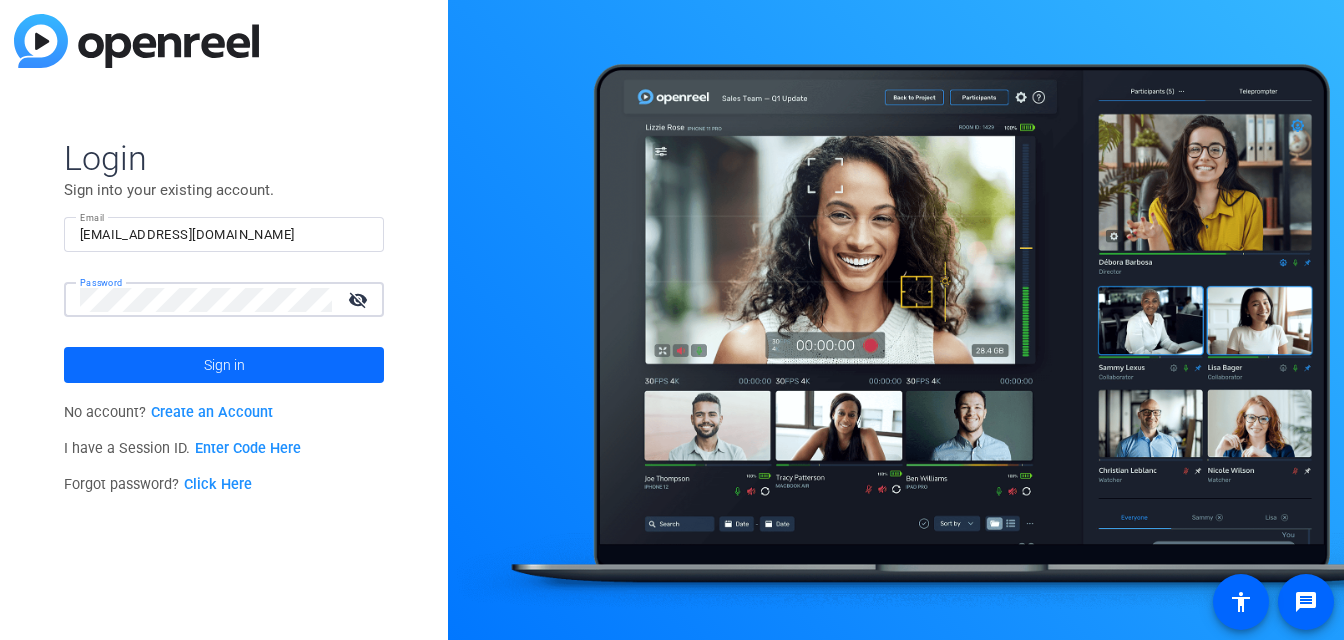 click 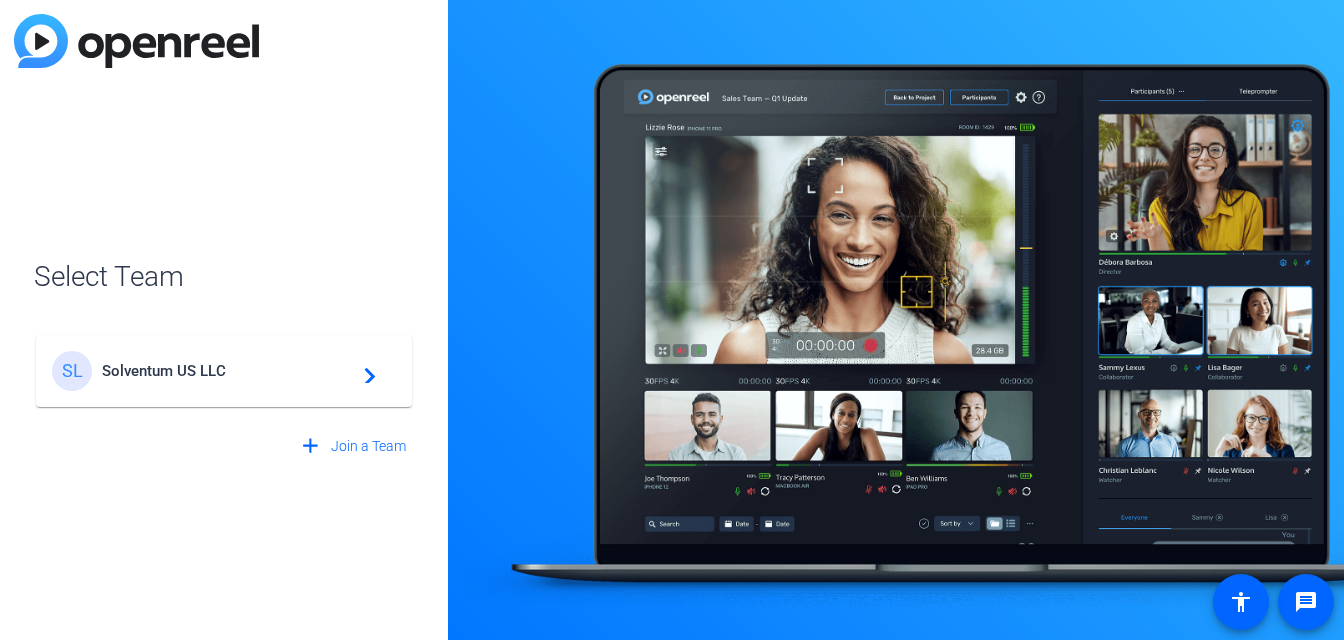 click on "Solventum US LLC" 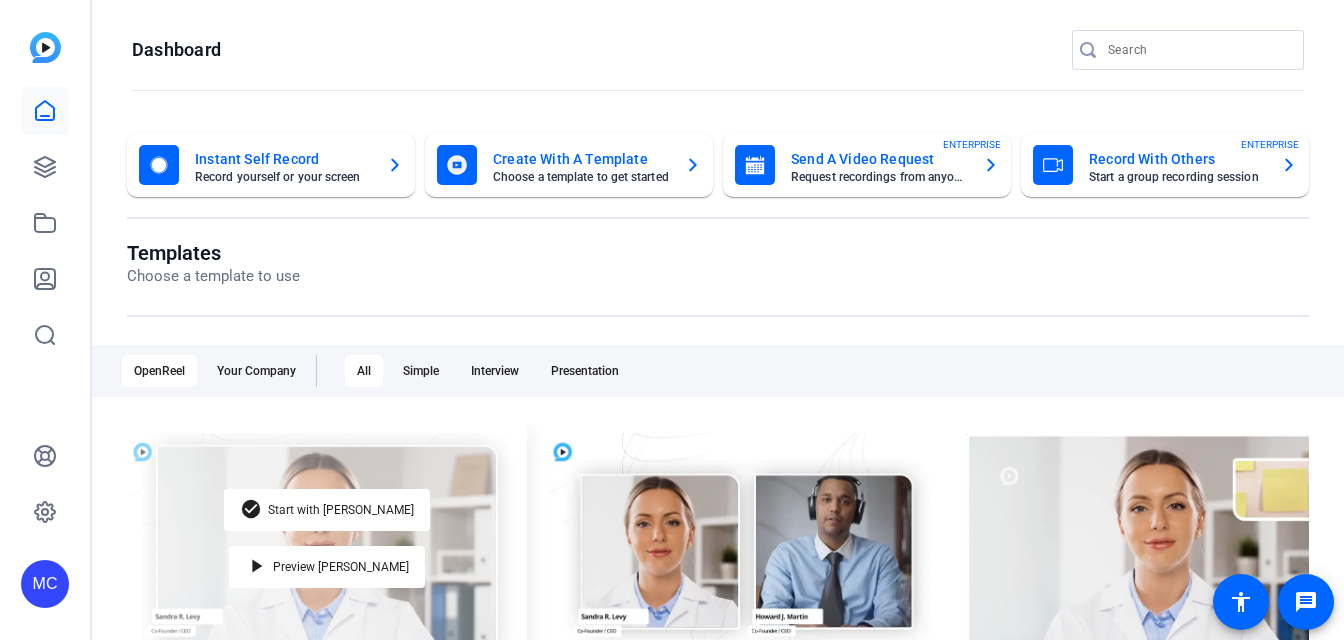 scroll, scrollTop: 0, scrollLeft: 0, axis: both 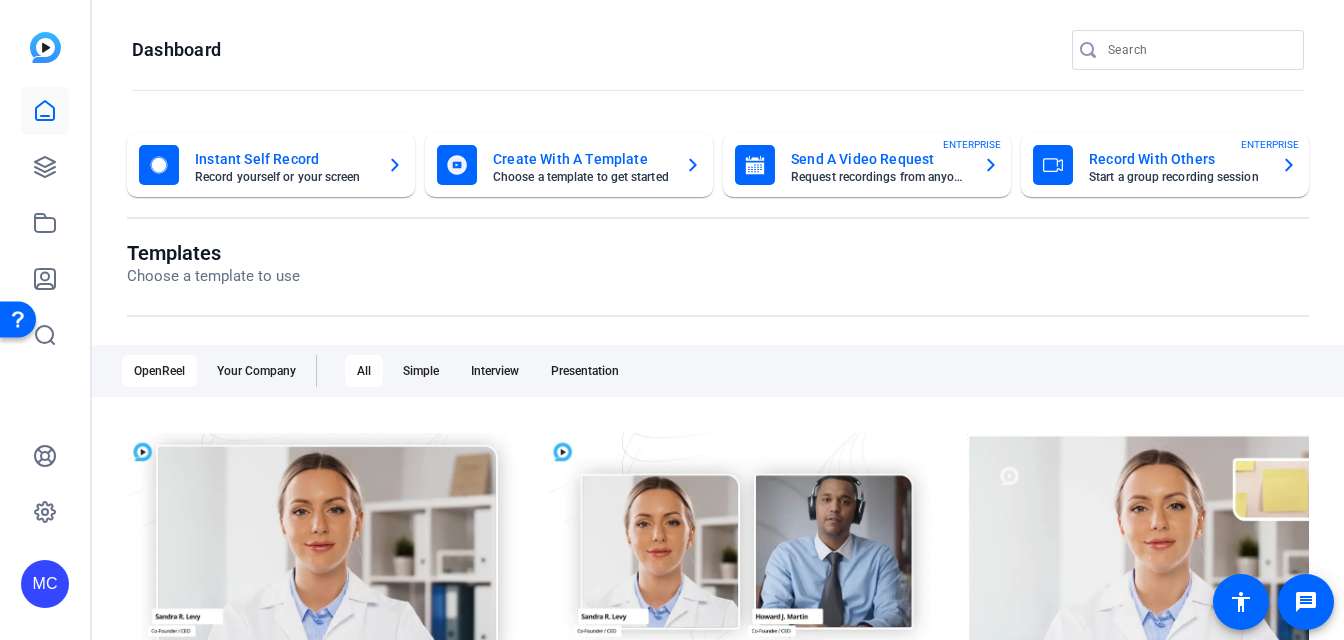 click on "Instant Self Record" 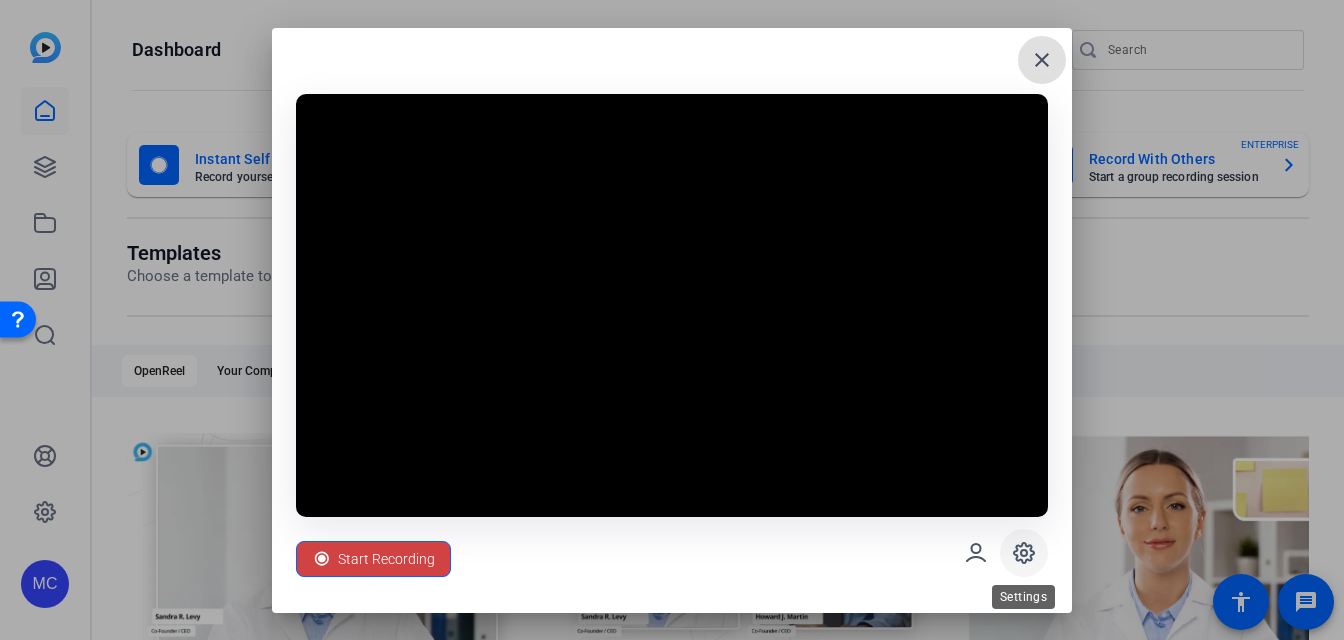 click 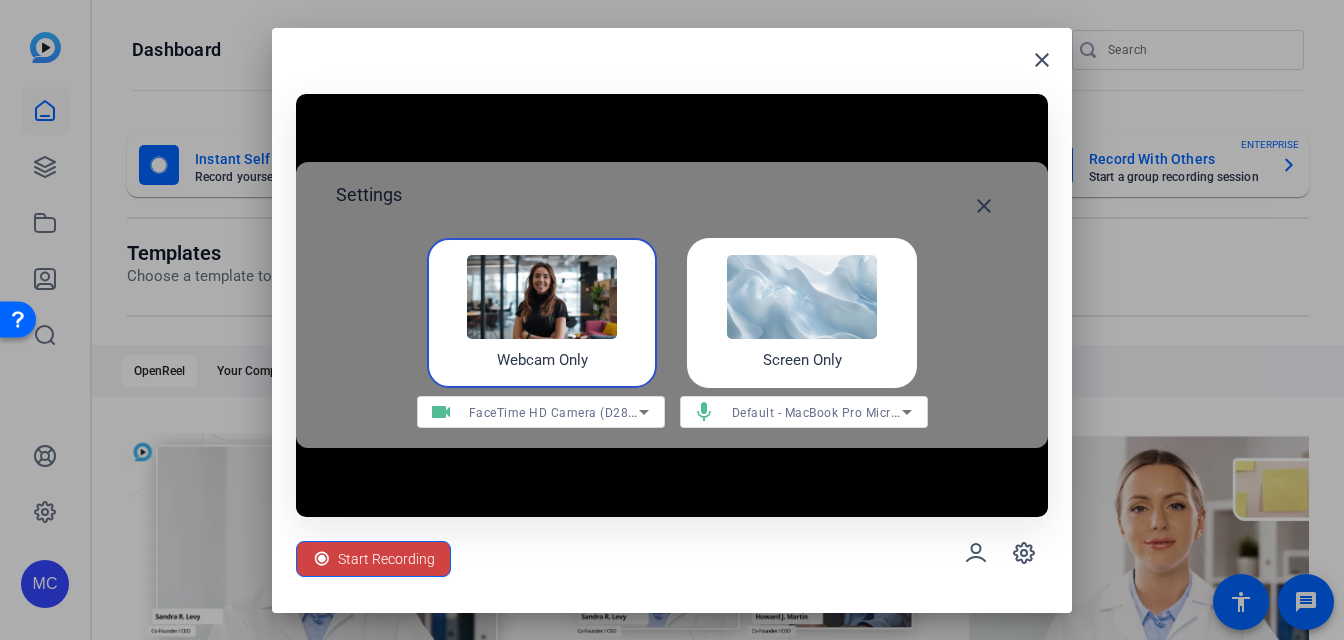click 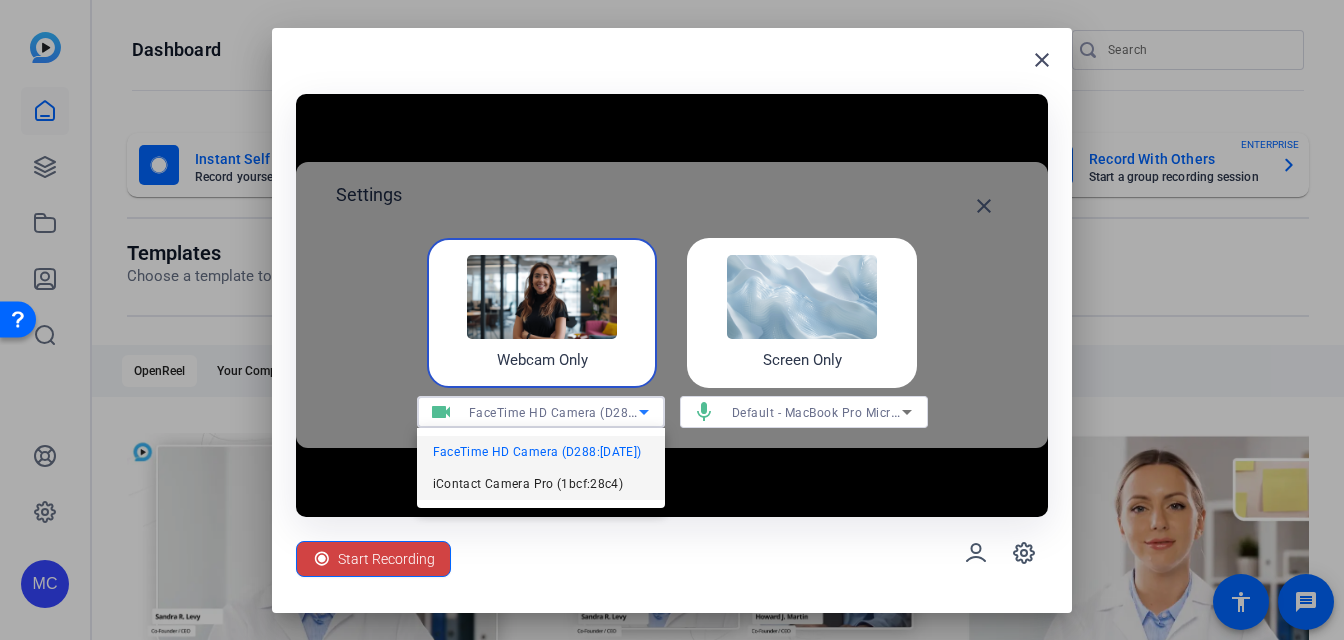 click on "iContact Camera Pro (1bcf:28c4)" at bounding box center (528, 484) 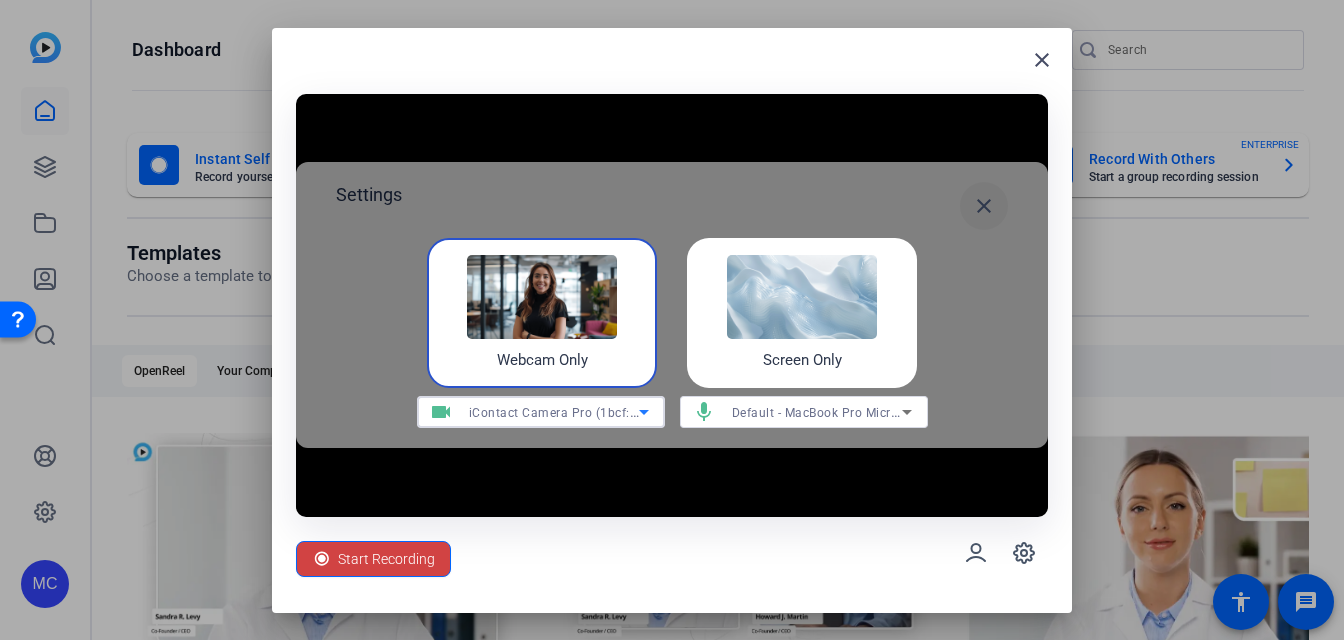 click on "close" at bounding box center (984, 206) 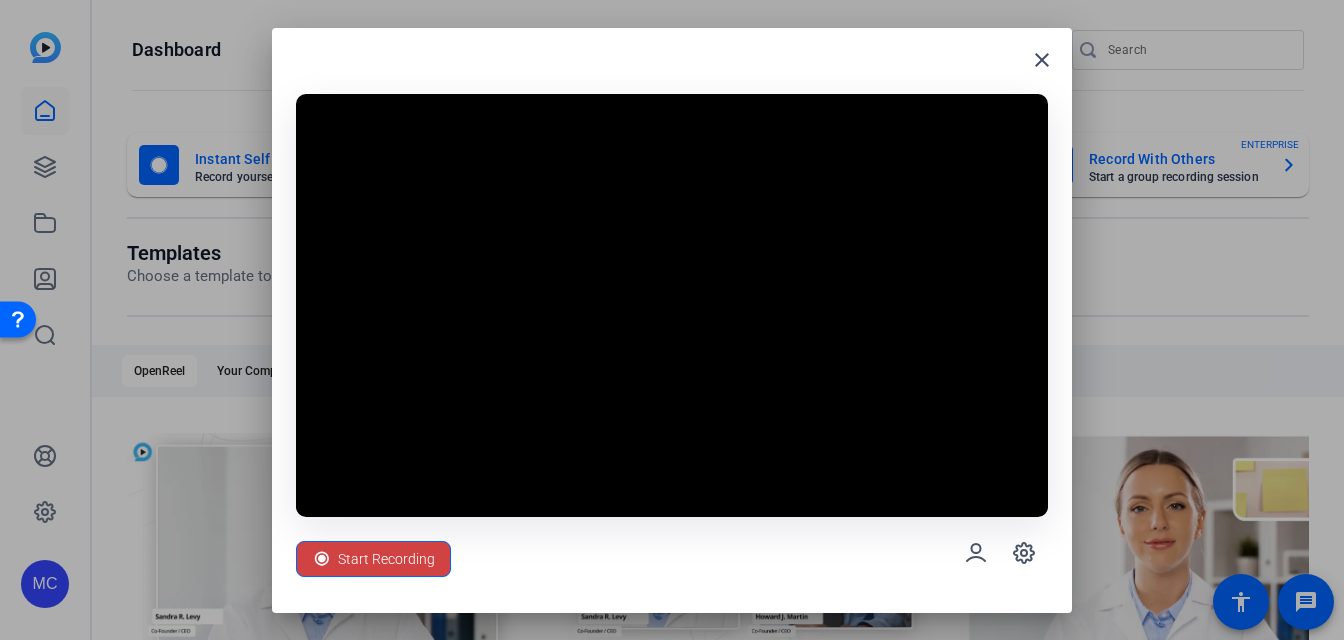 drag, startPoint x: 777, startPoint y: 69, endPoint x: 740, endPoint y: -59, distance: 133.24039 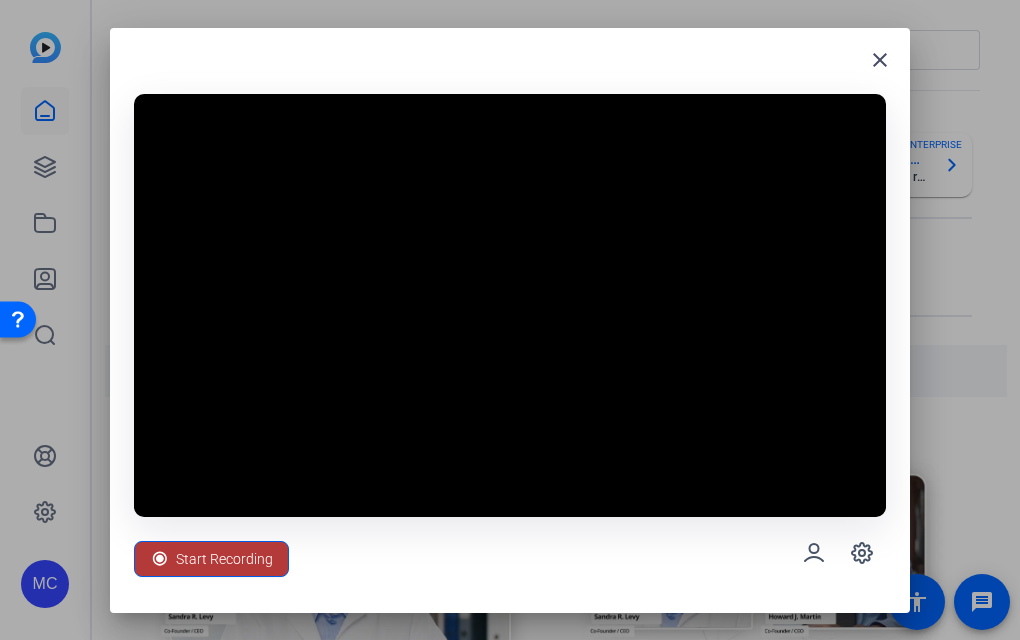 click on "Start Recording" at bounding box center [224, 559] 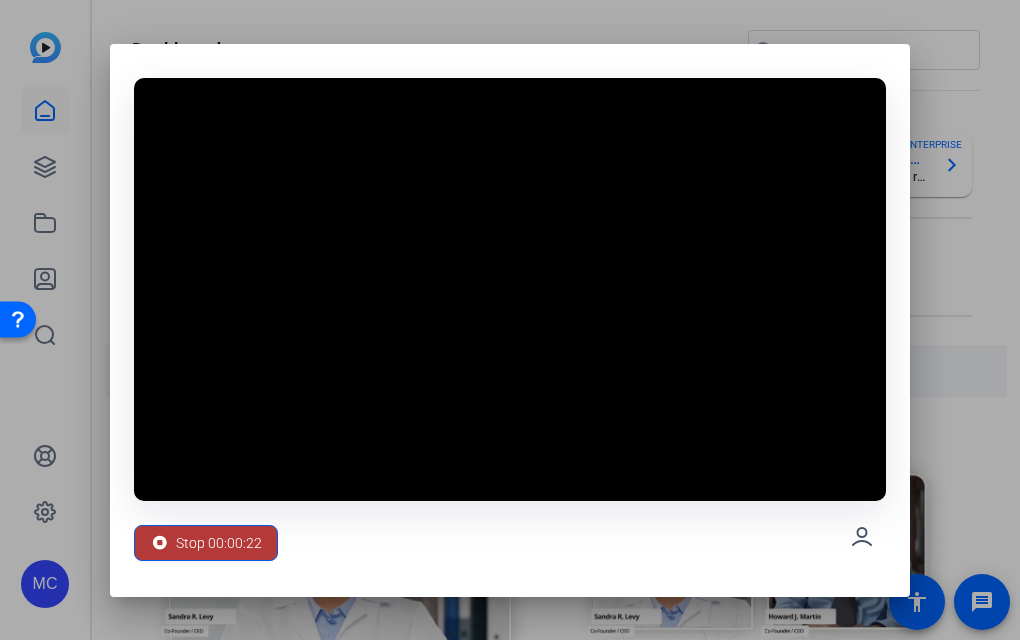 click on "Stop 00:00:22" at bounding box center [219, 543] 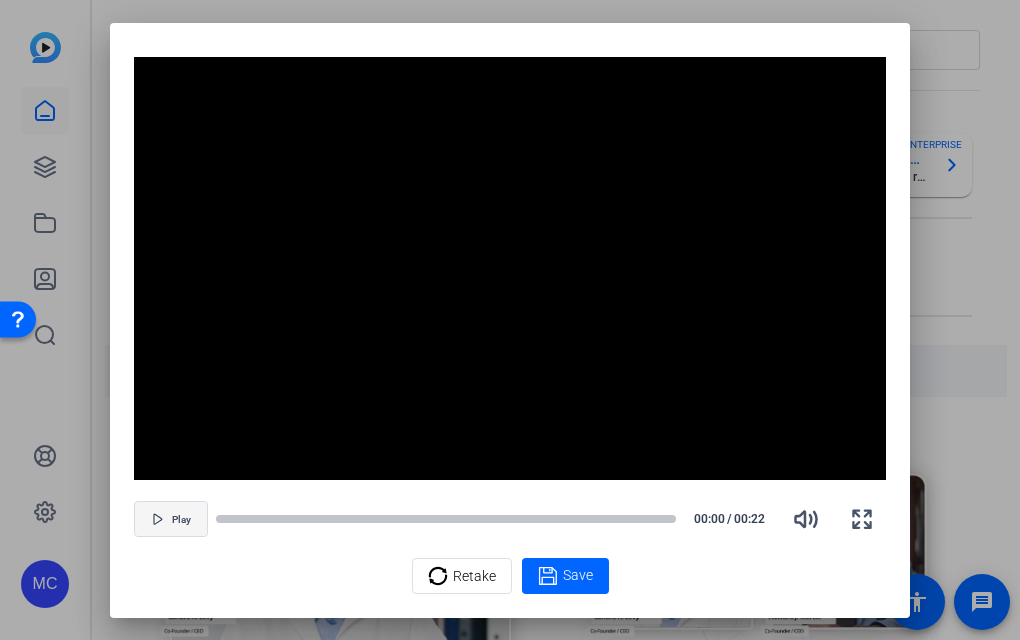 click at bounding box center (171, 519) 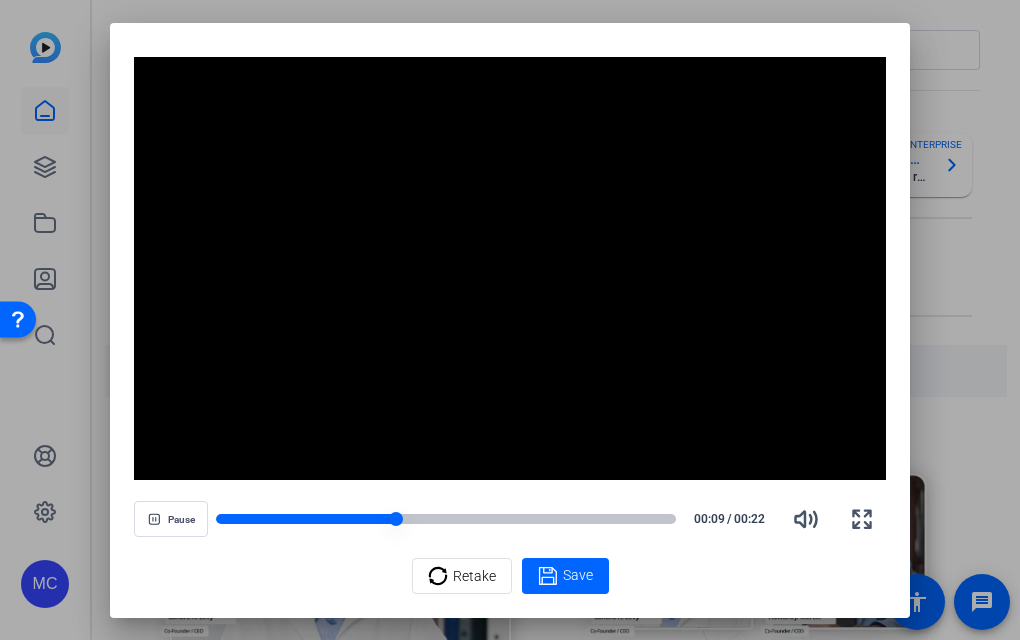 click at bounding box center [306, 519] 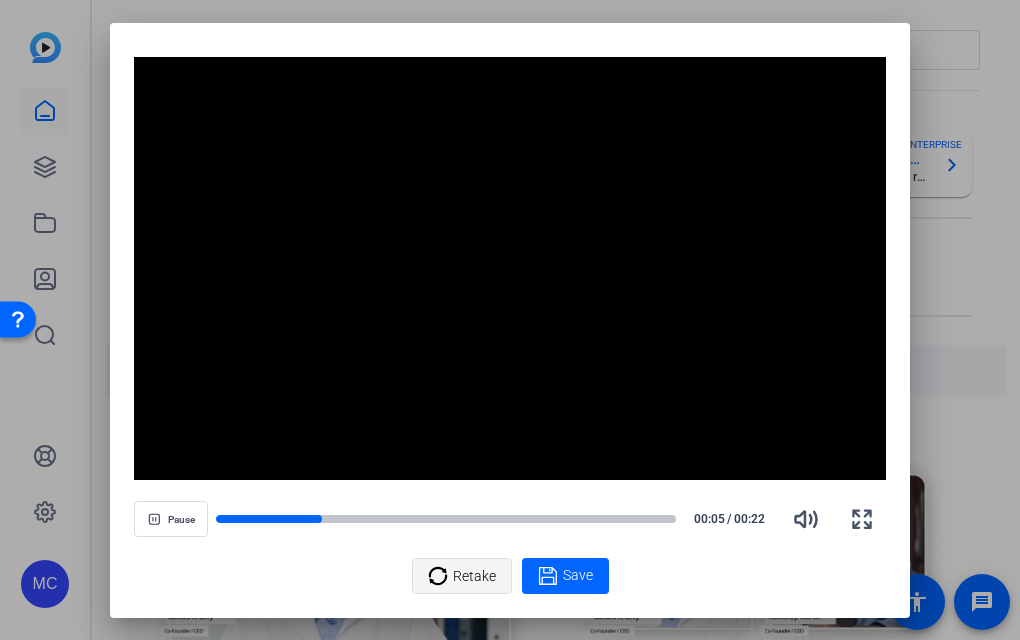 click on "Retake" at bounding box center [474, 576] 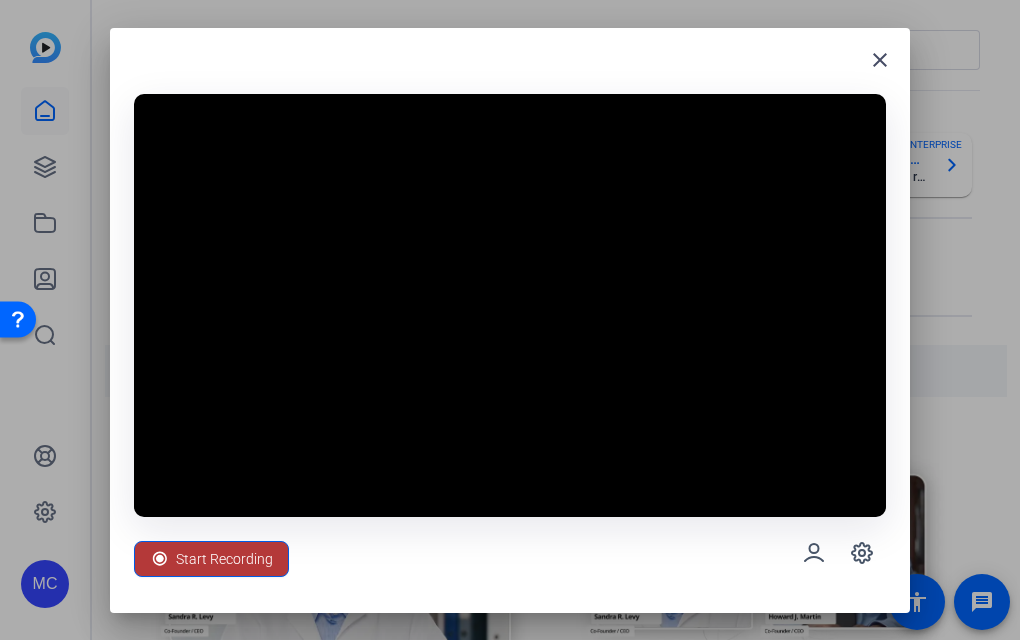 click on "Start Recording" at bounding box center [224, 559] 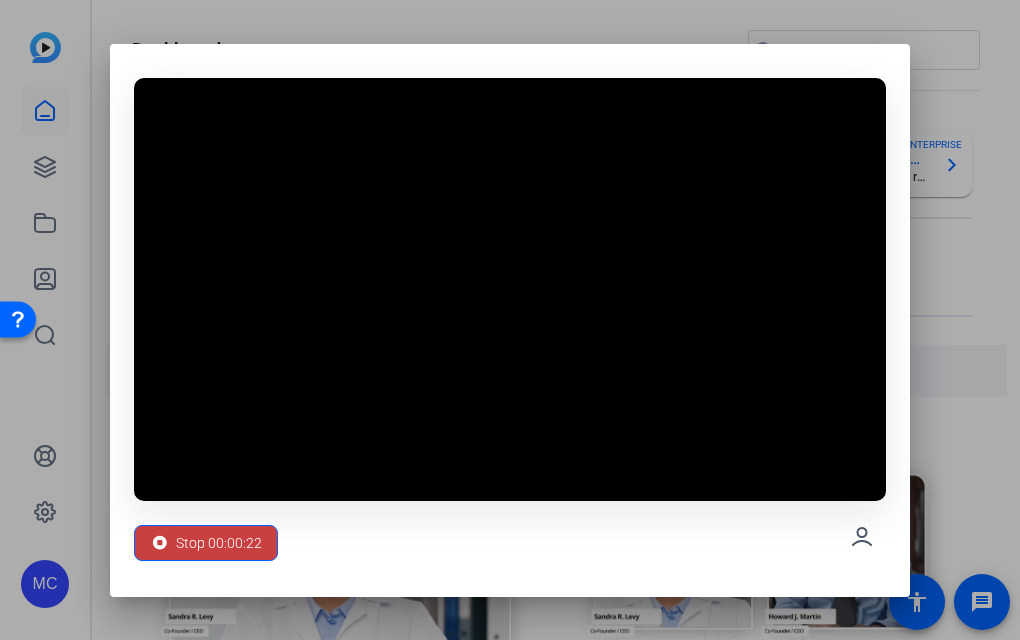 click on "Stop 00:00:22" at bounding box center [219, 543] 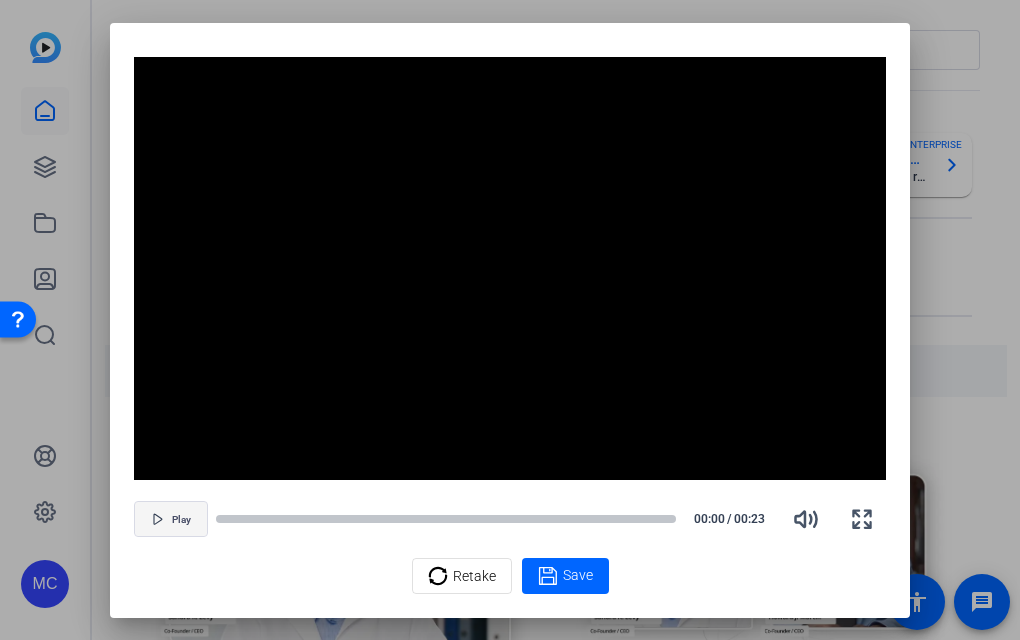 click at bounding box center (171, 519) 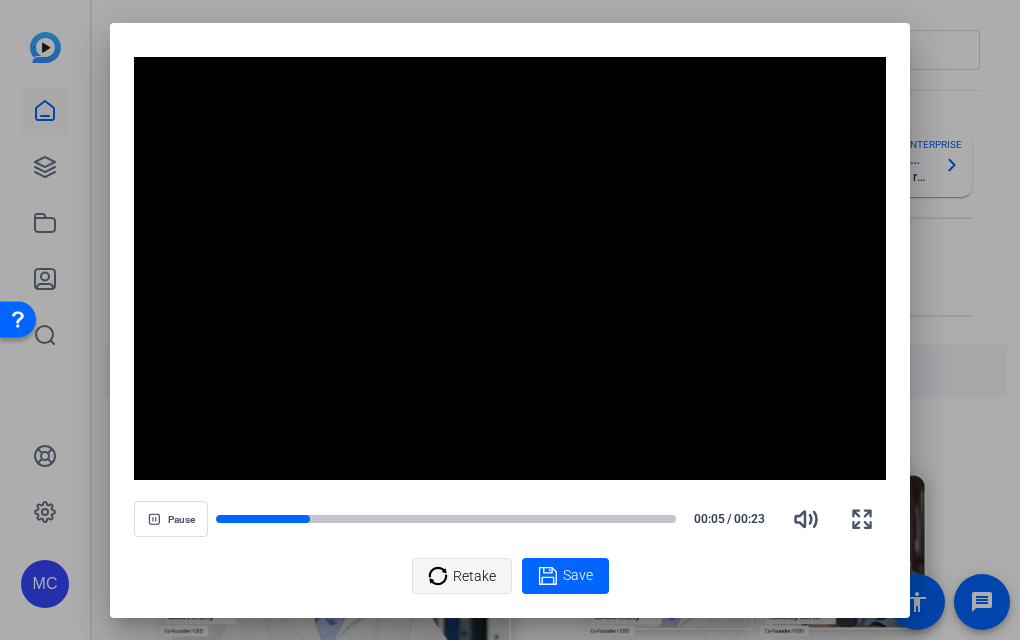 click on "Retake" at bounding box center (474, 576) 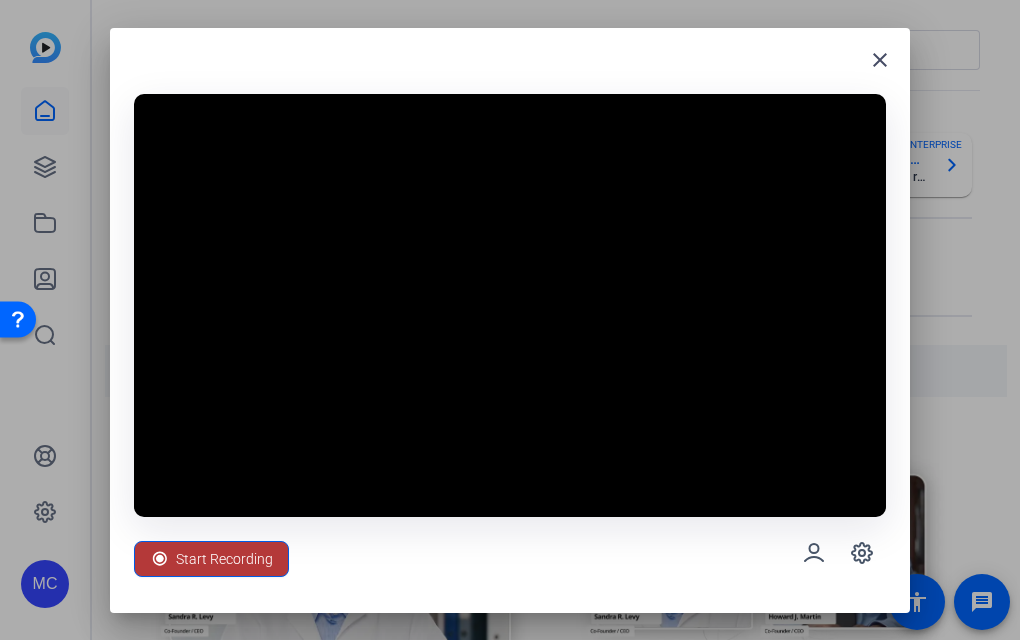 click on "Start Recording" at bounding box center [224, 559] 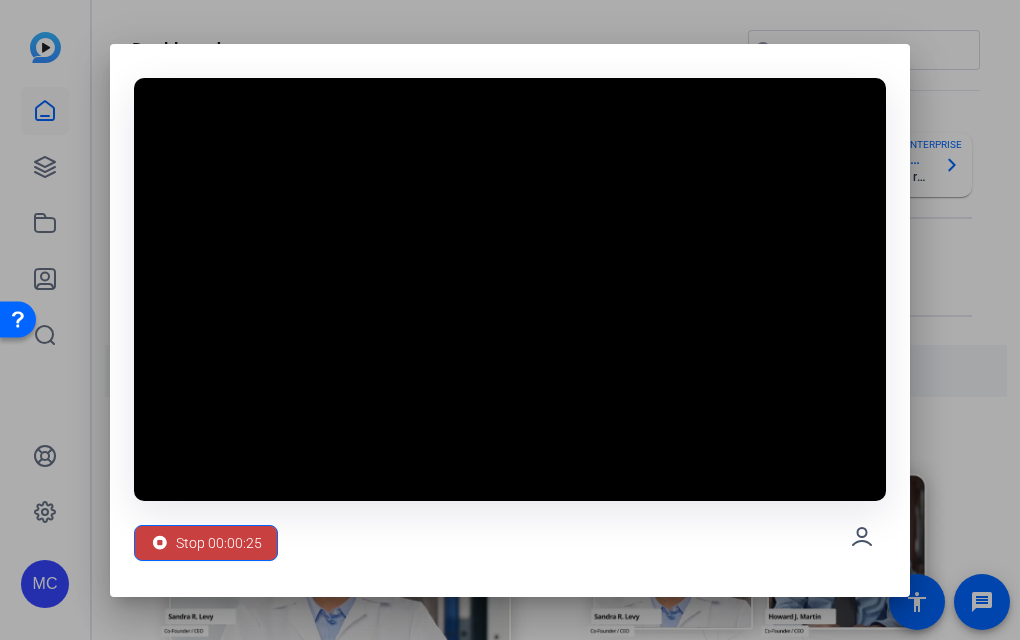 click on "Stop 00:00:25" at bounding box center [219, 543] 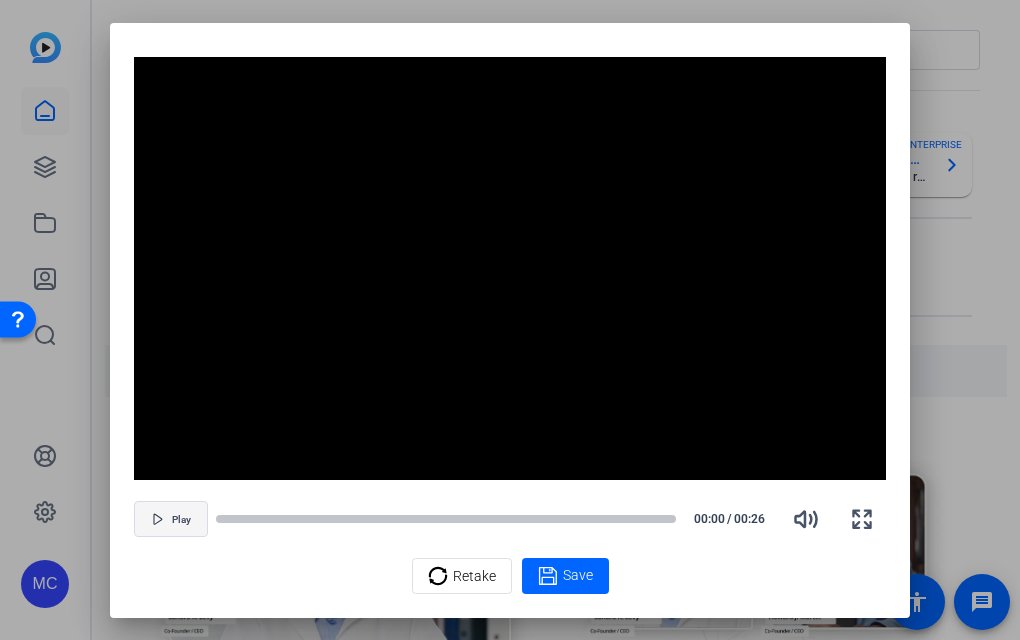 click on "Play" at bounding box center (181, 520) 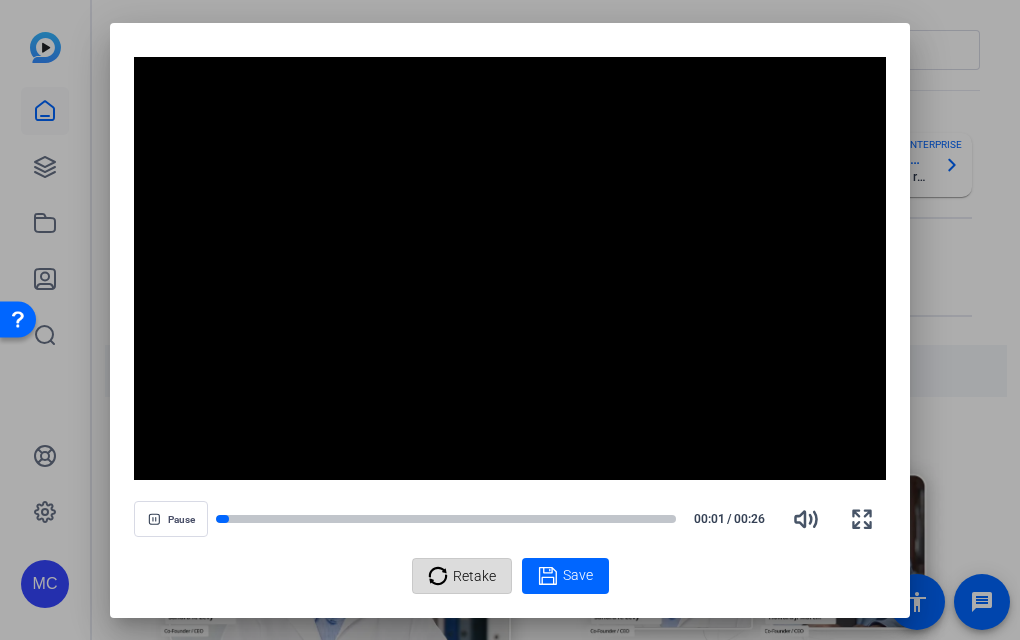 click on "Retake" at bounding box center [474, 576] 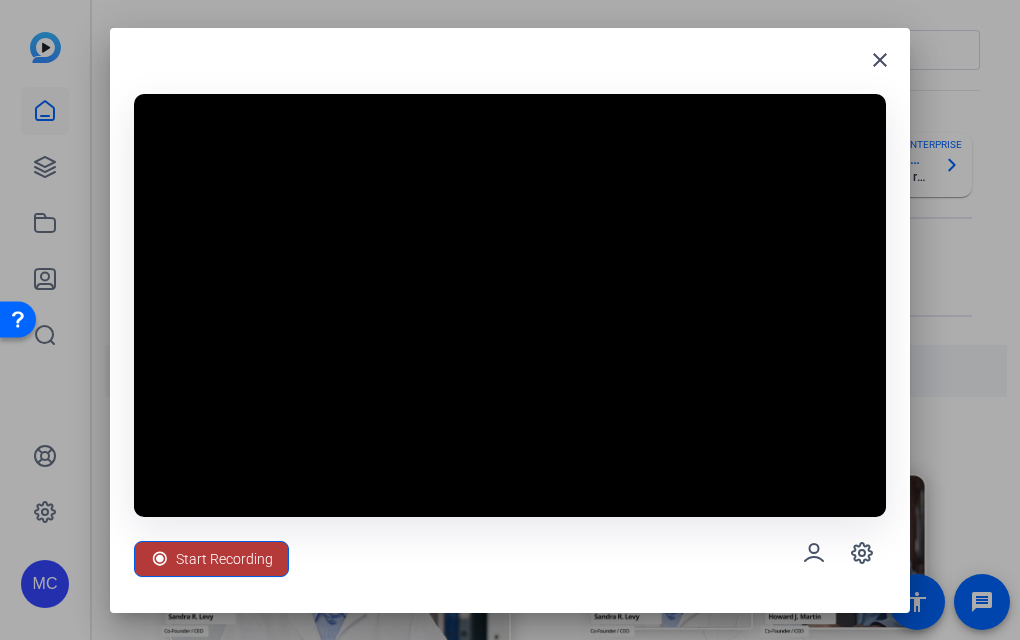click on "Start Recording" at bounding box center (224, 559) 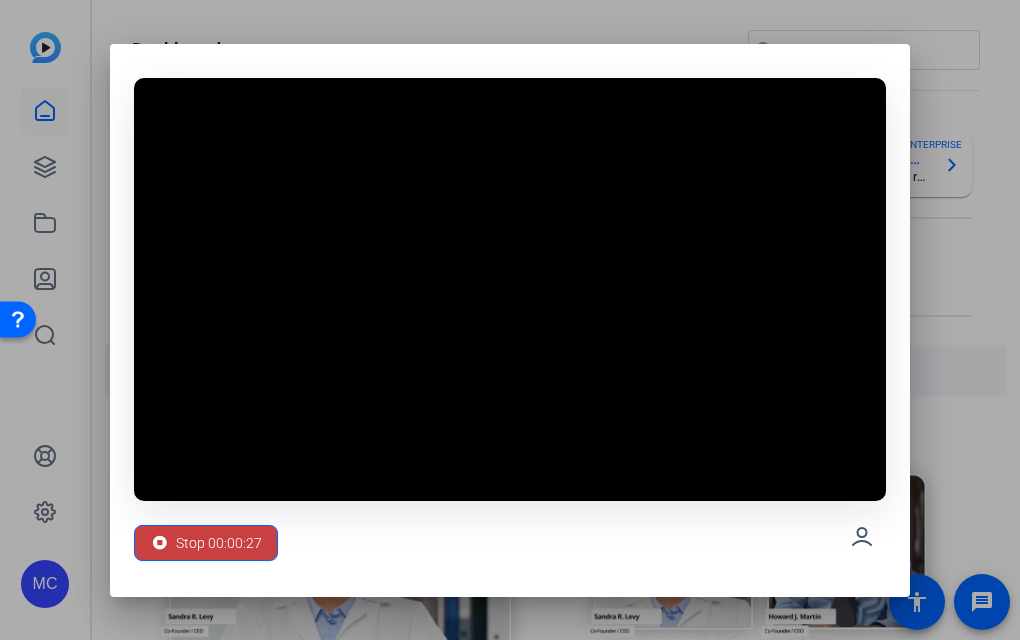 click on "Stop 00:00:27" at bounding box center [219, 543] 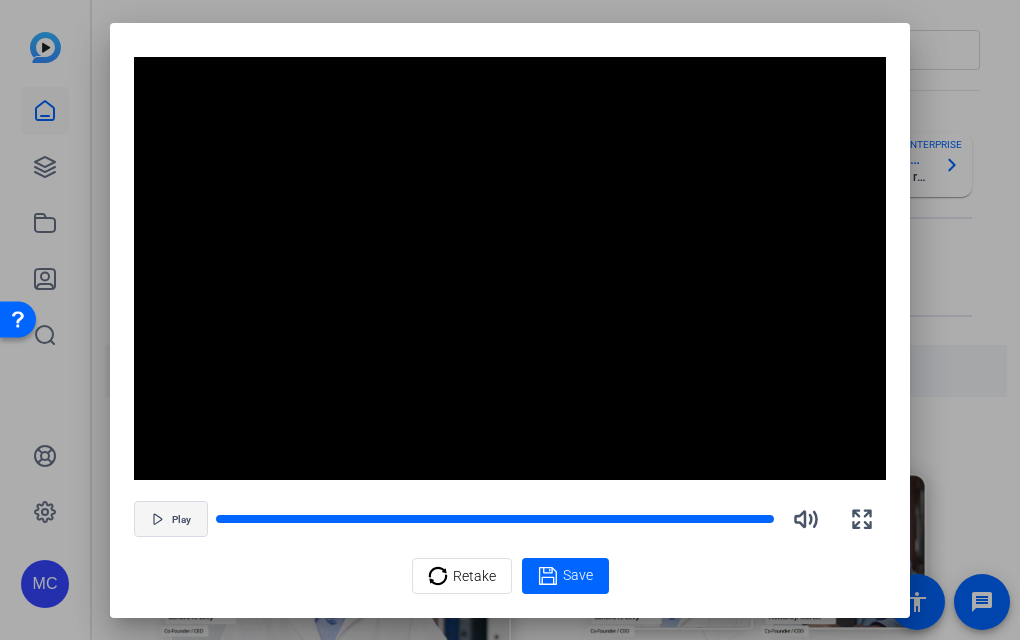 click at bounding box center [171, 519] 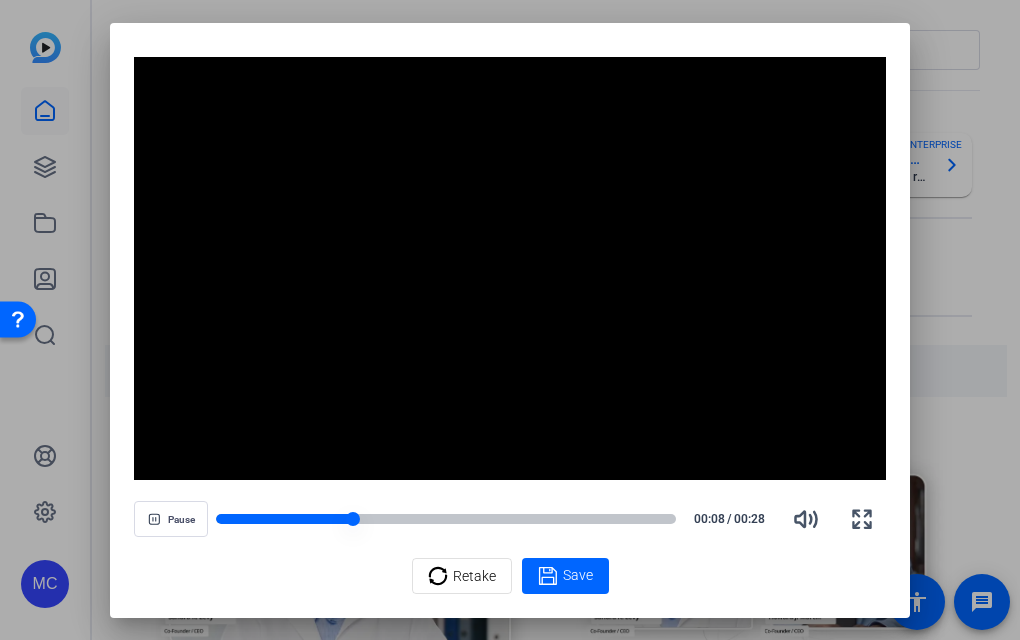 click at bounding box center (284, 519) 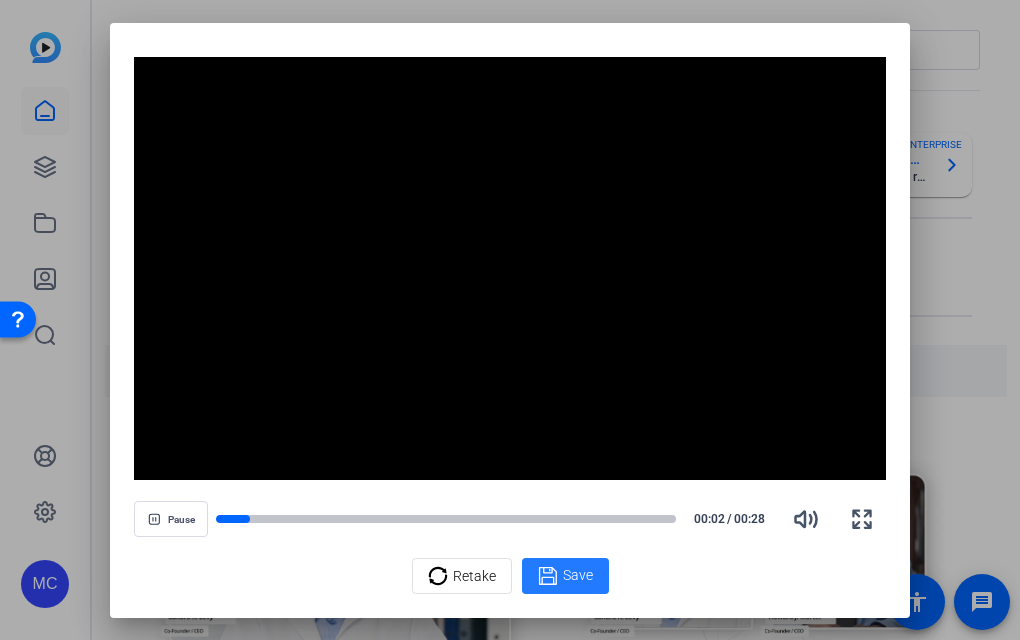 click on "Save" at bounding box center (578, 575) 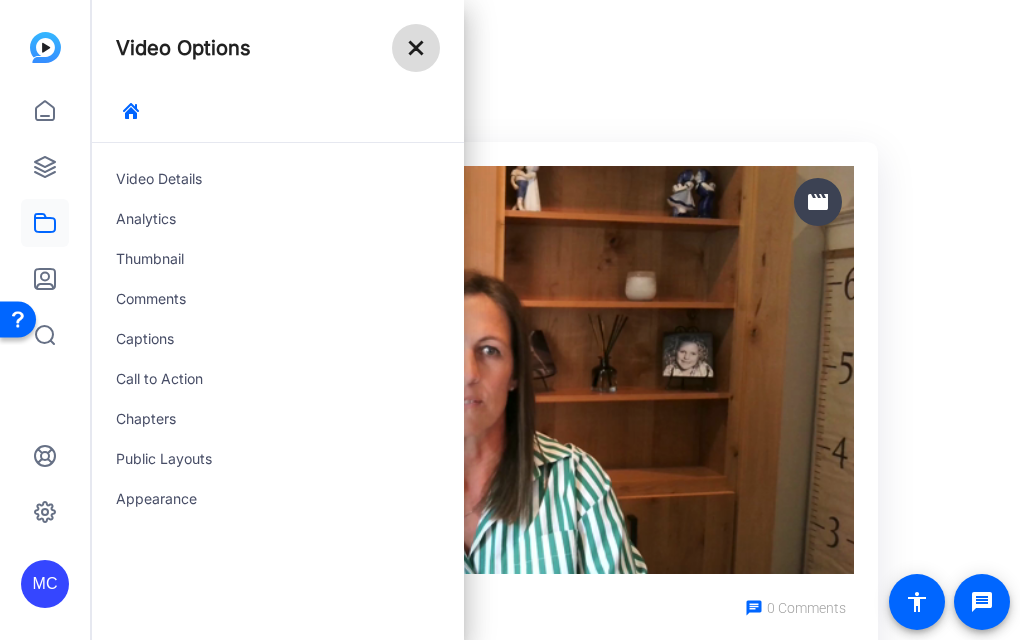 click on "close" 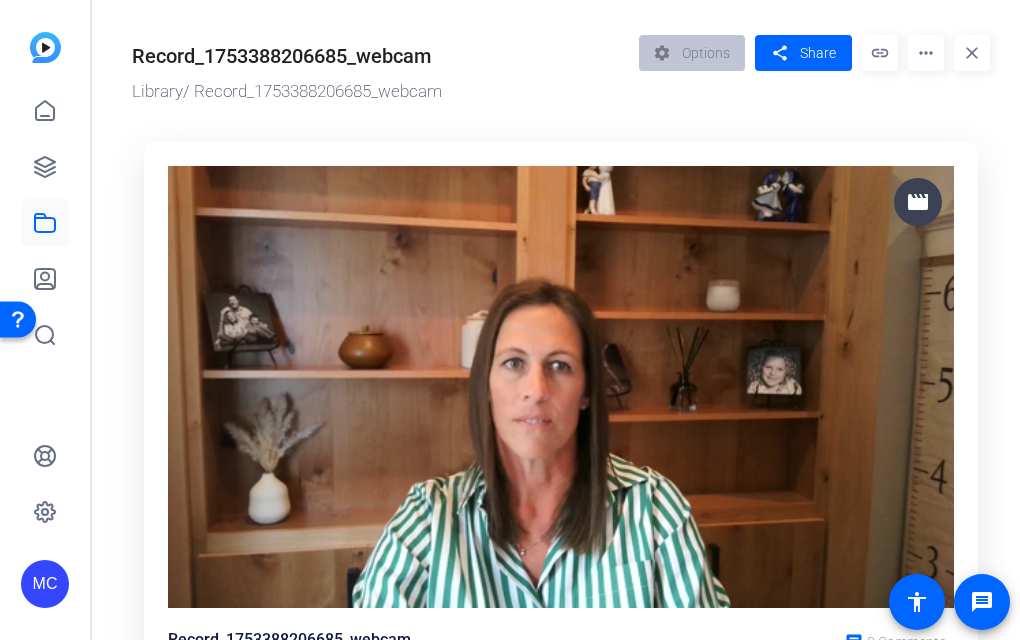 scroll, scrollTop: 10, scrollLeft: 0, axis: vertical 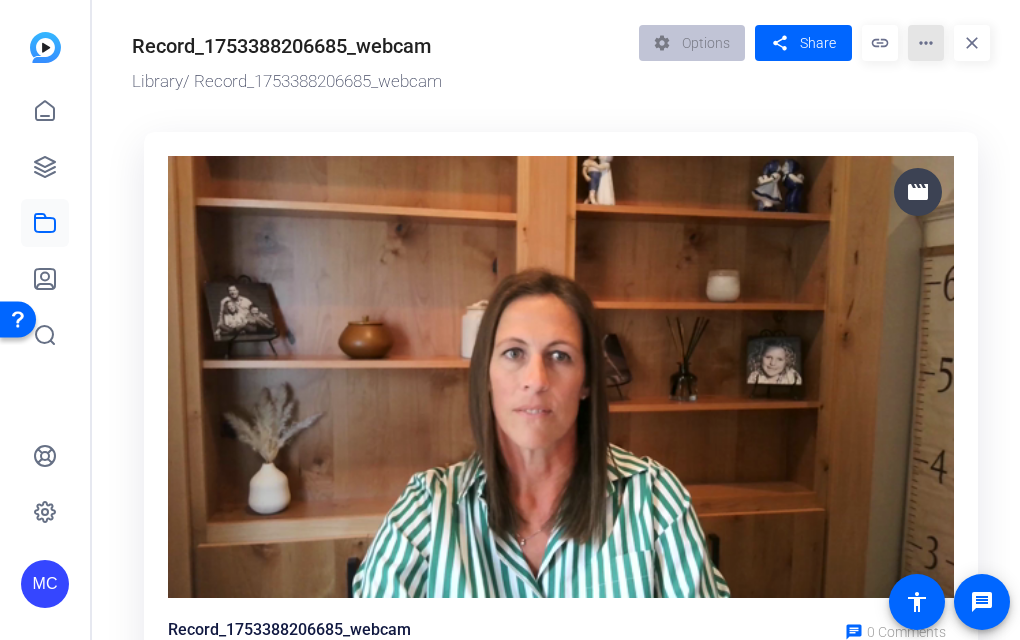 click on "more_horiz" 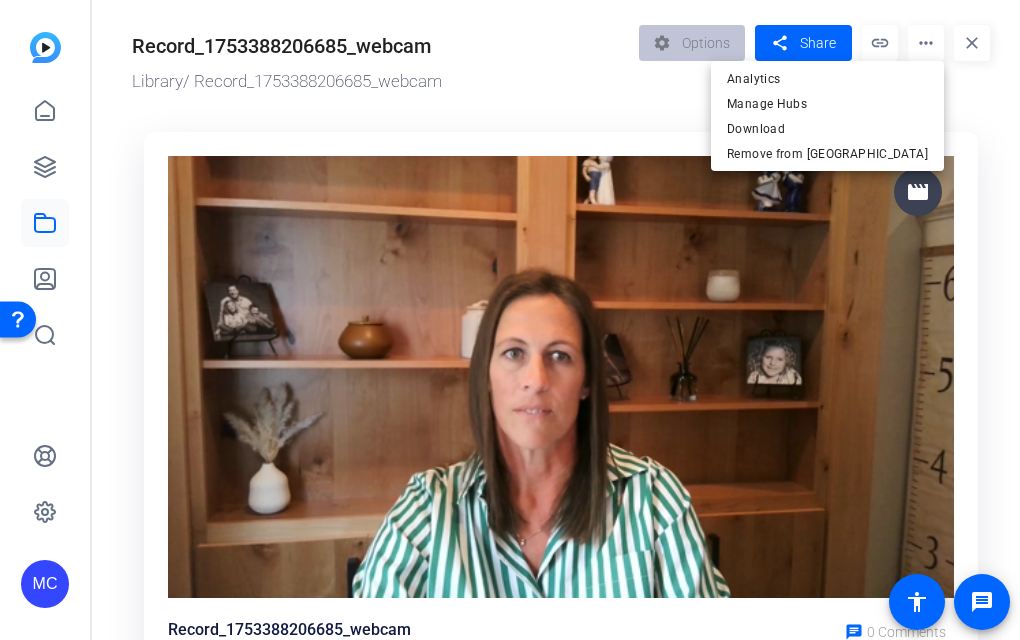 drag, startPoint x: 799, startPoint y: 43, endPoint x: 781, endPoint y: 52, distance: 20.12461 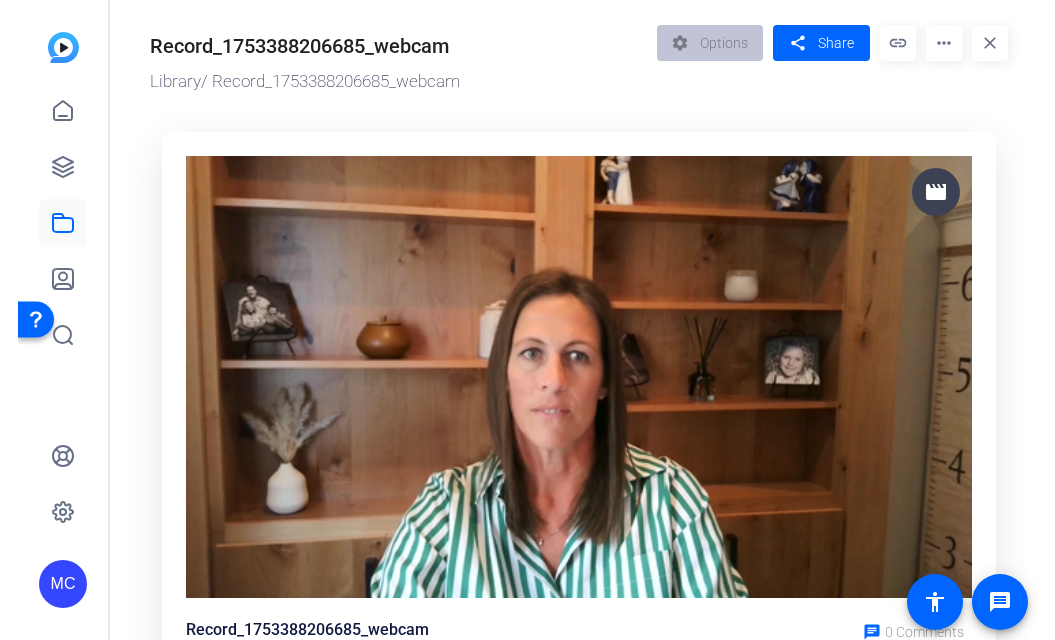 scroll, scrollTop: 0, scrollLeft: 0, axis: both 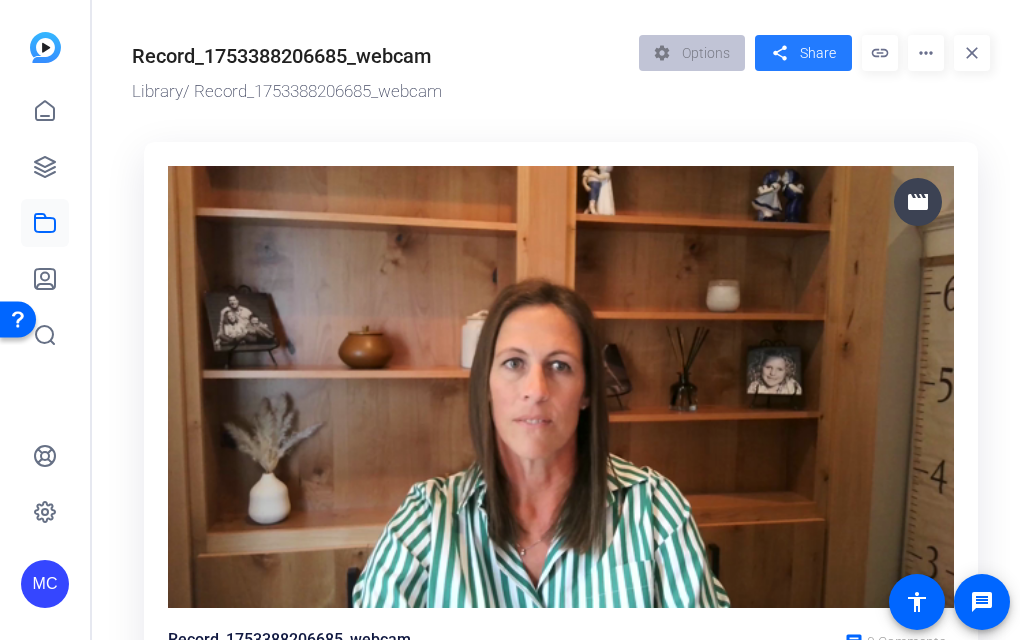 click on "Share" 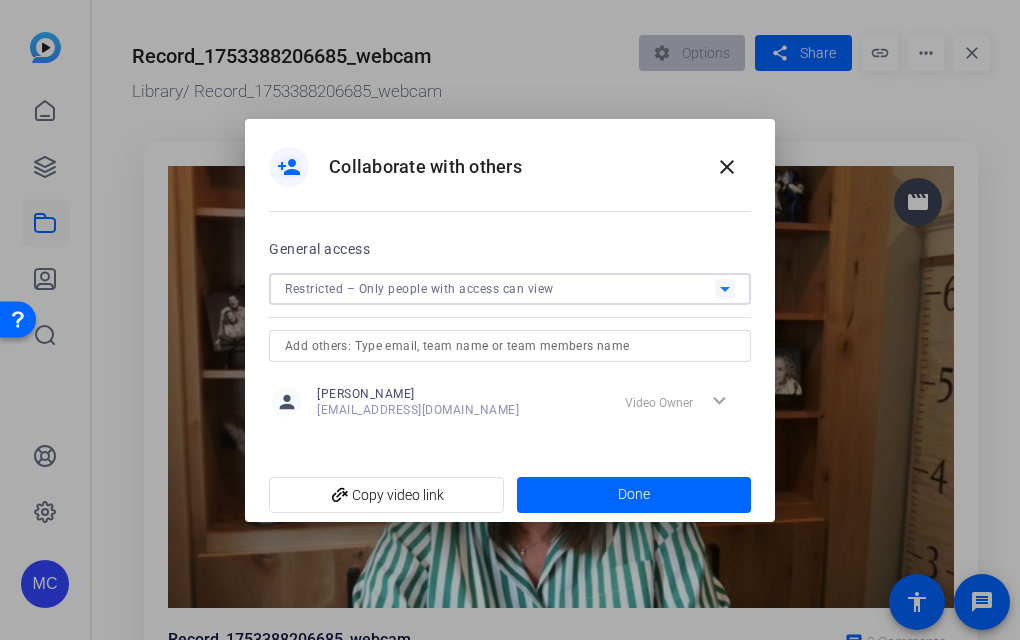 click on "Restricted – Only people with access can view" at bounding box center (500, 288) 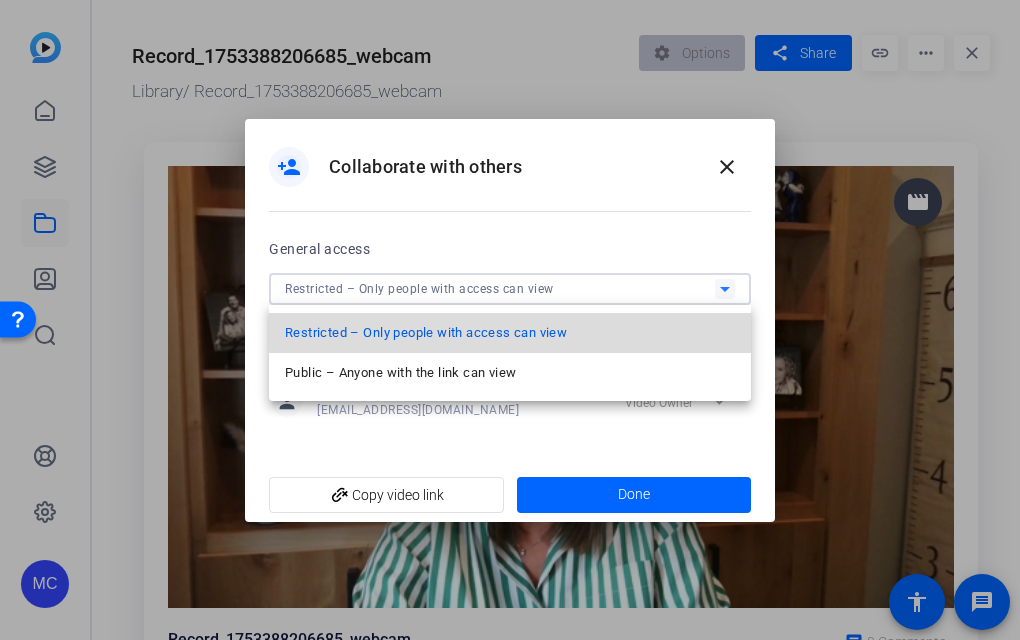 click on "Restricted – Only people with access can view" at bounding box center (426, 333) 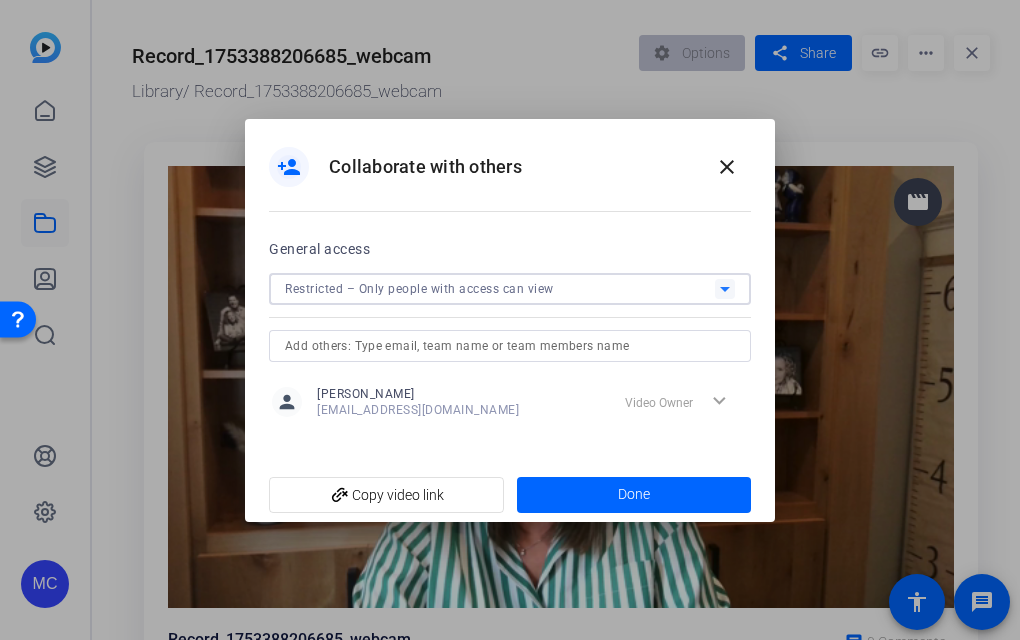 click at bounding box center (510, 346) 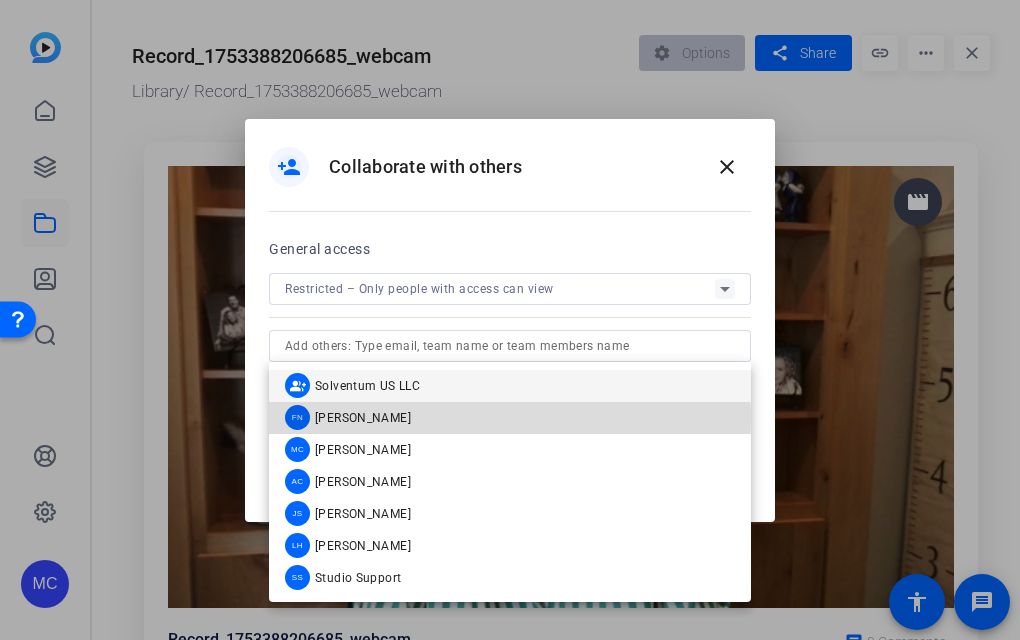 click on "Fiona Nath" at bounding box center (363, 418) 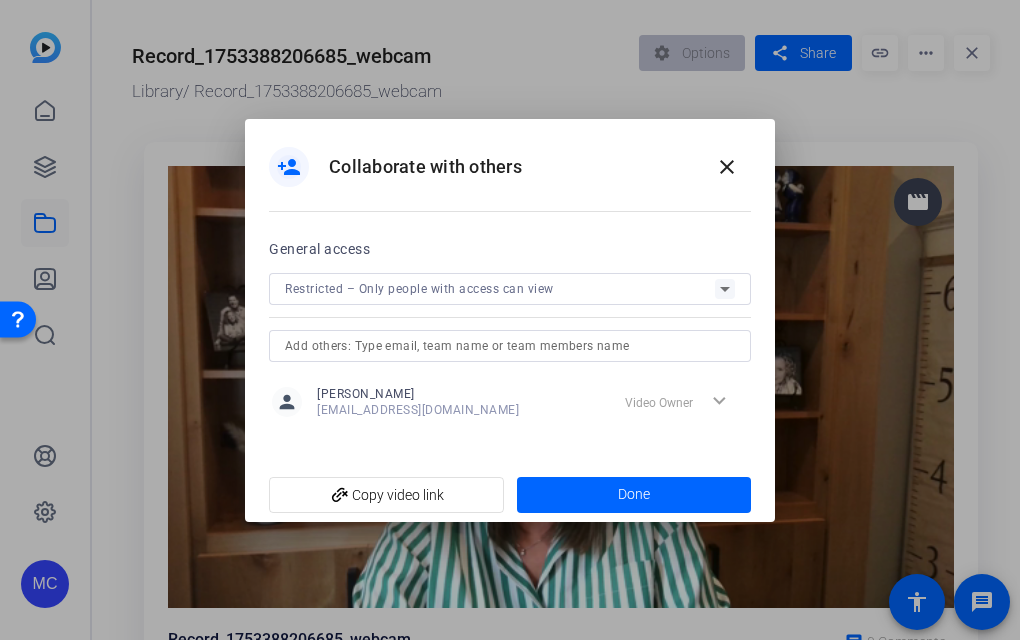 type 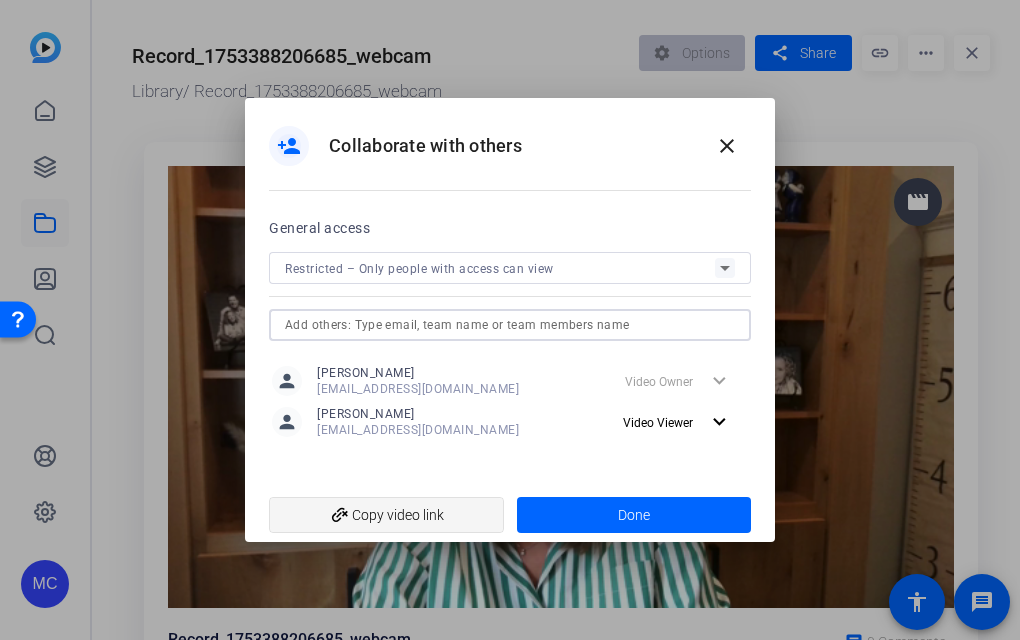 click on "add_link  Copy video link" 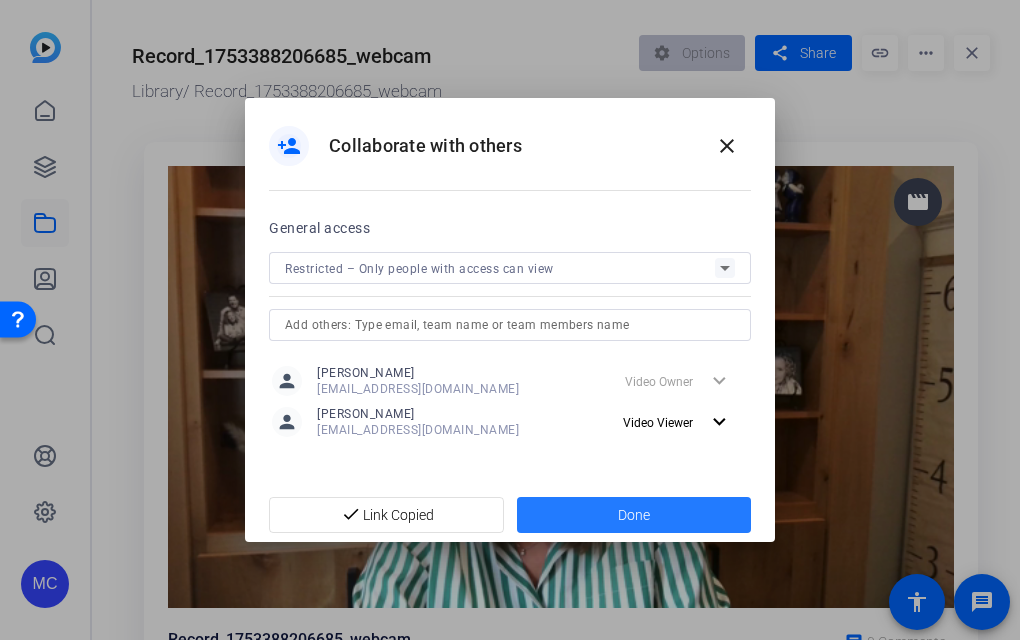 click on "Done" 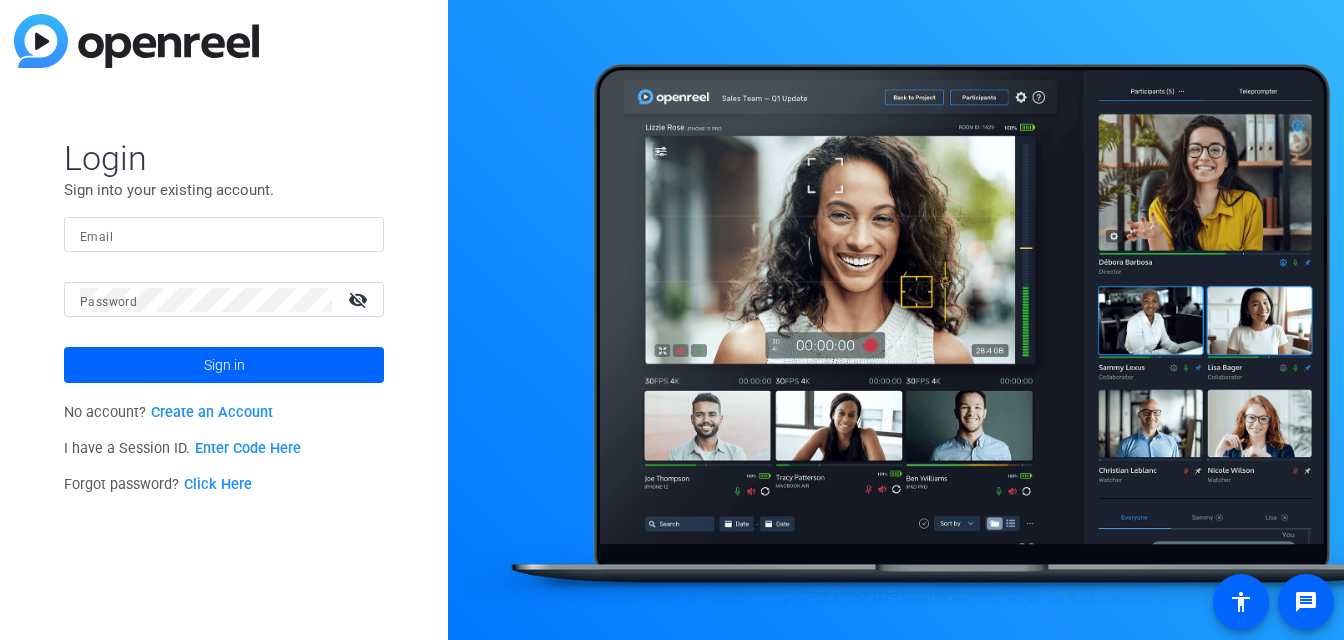 scroll, scrollTop: 0, scrollLeft: 0, axis: both 